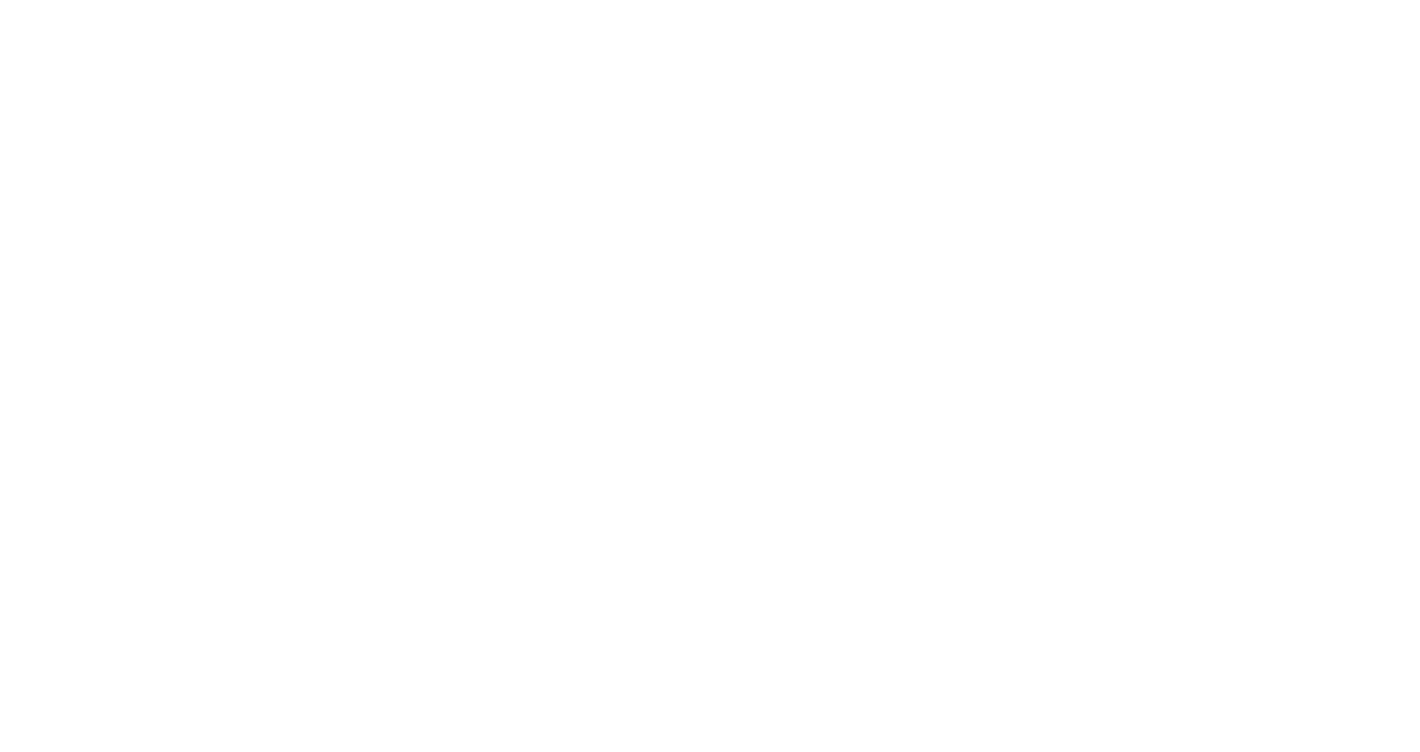 scroll, scrollTop: 0, scrollLeft: 0, axis: both 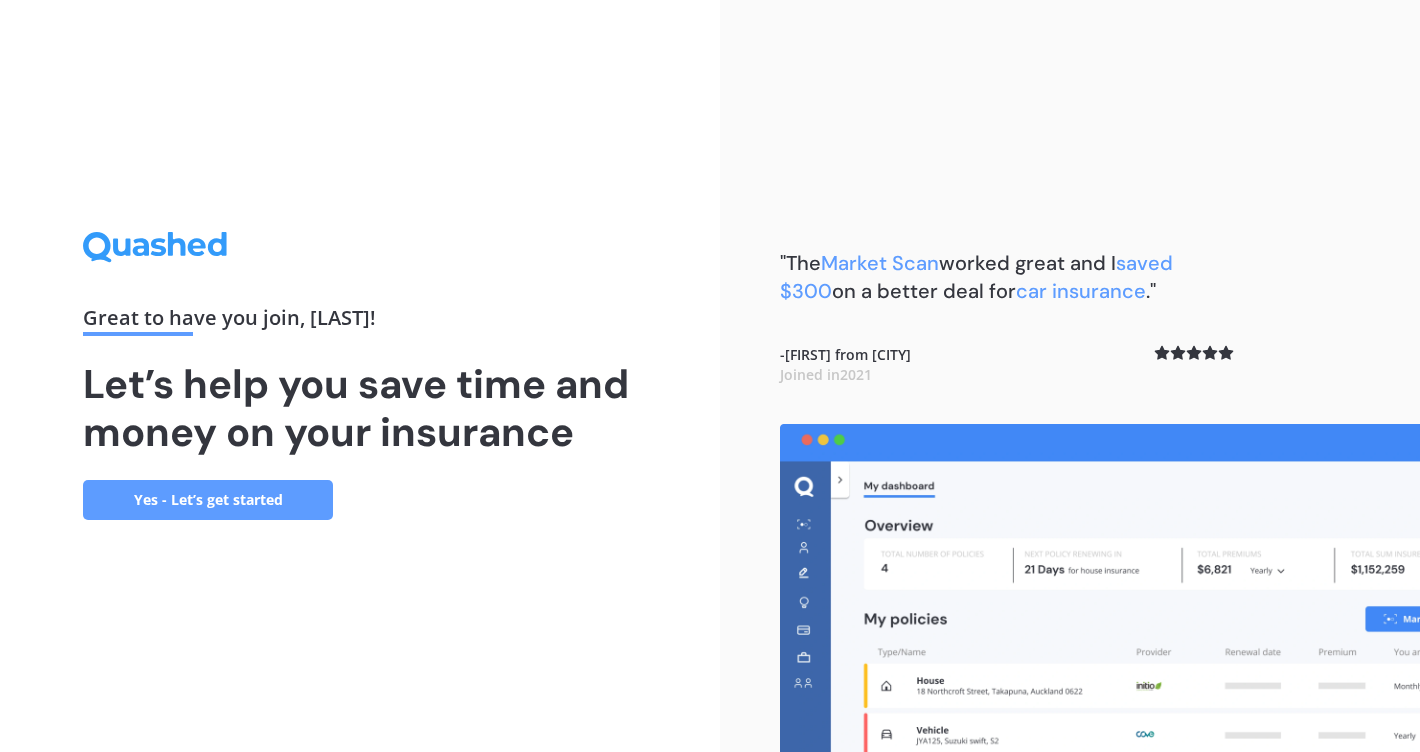 click on "Yes - Let’s get started" at bounding box center (208, 500) 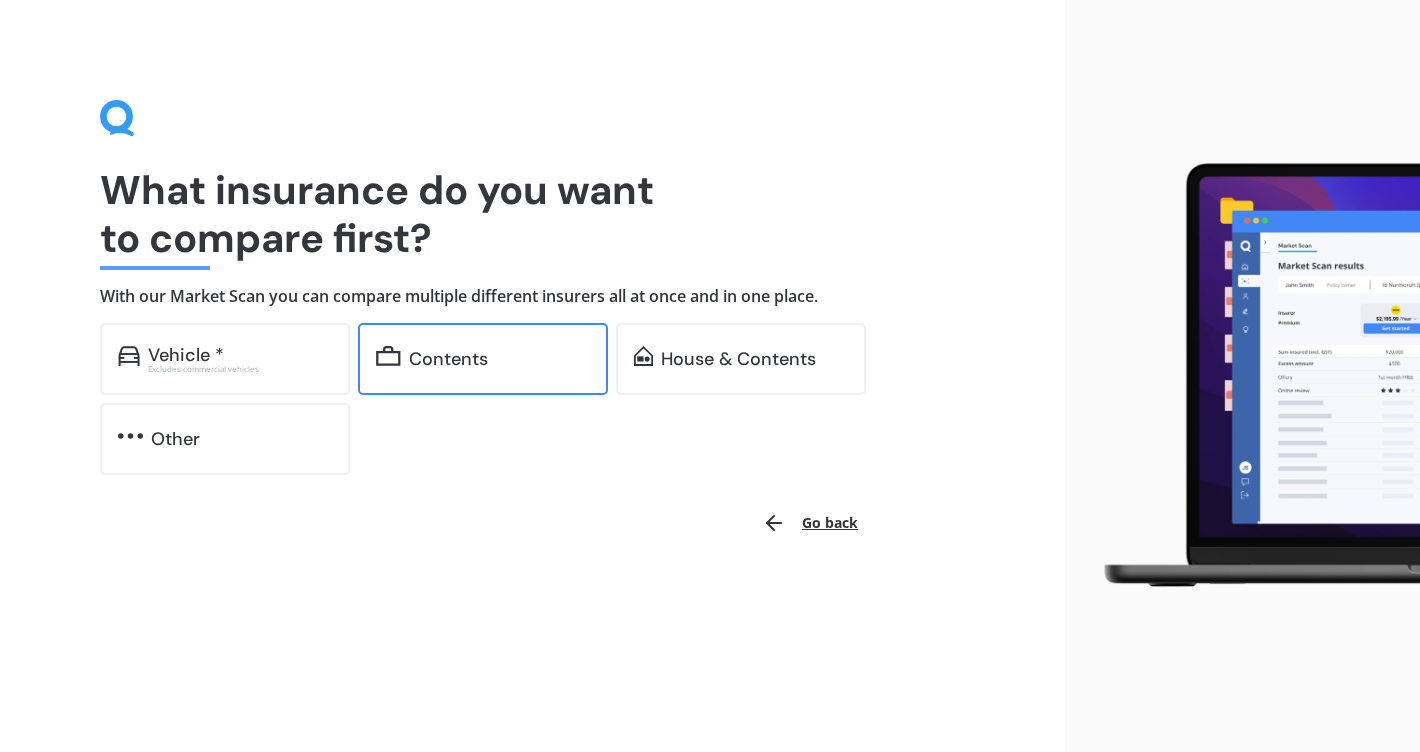click on "Contents" at bounding box center (483, 359) 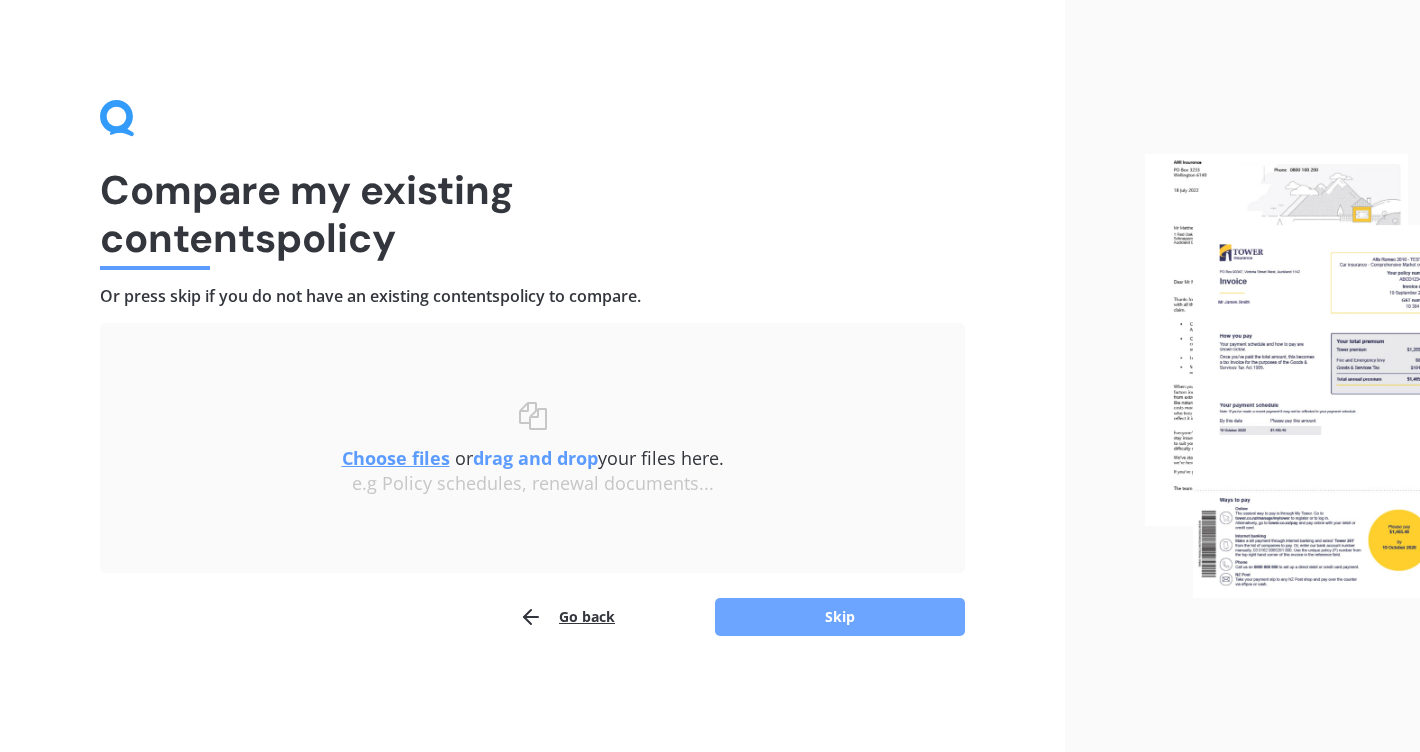 click on "Skip" at bounding box center [840, 617] 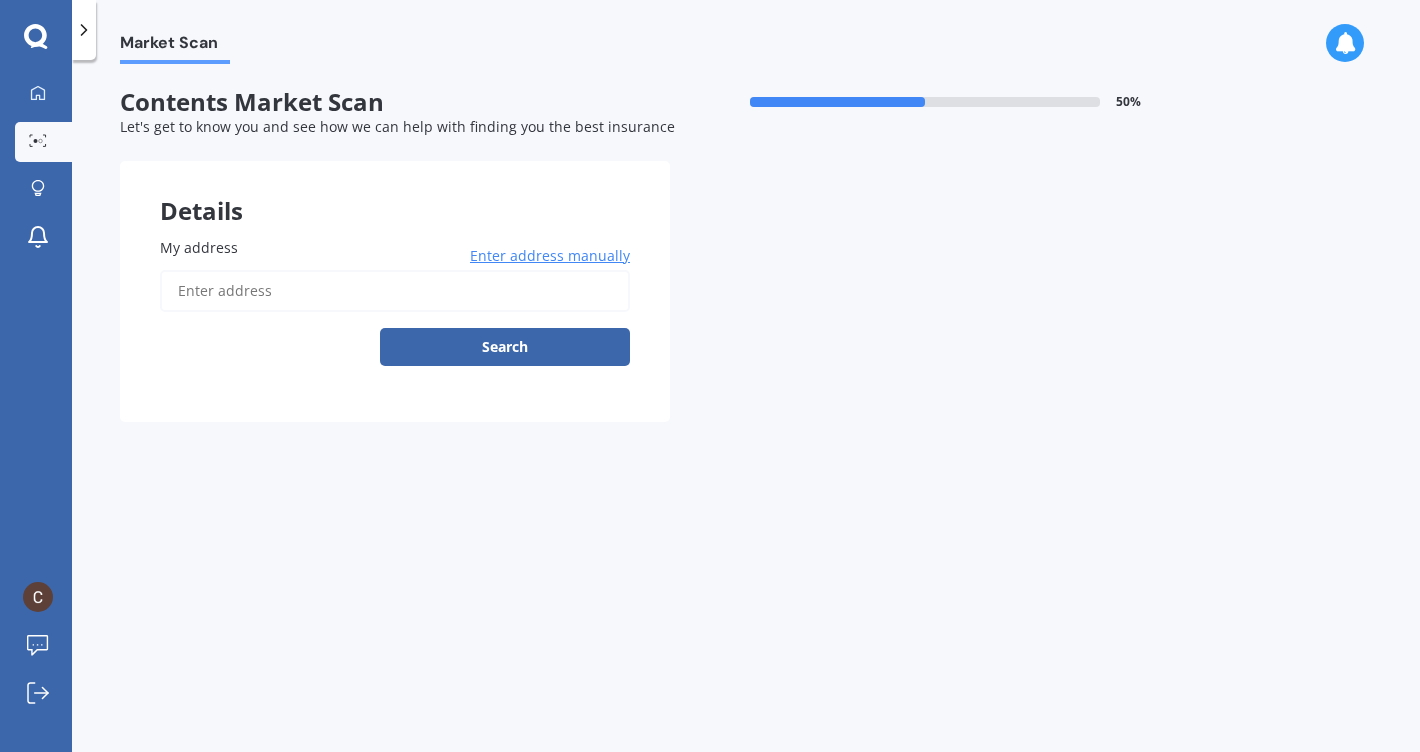 click on "My address" at bounding box center (395, 291) 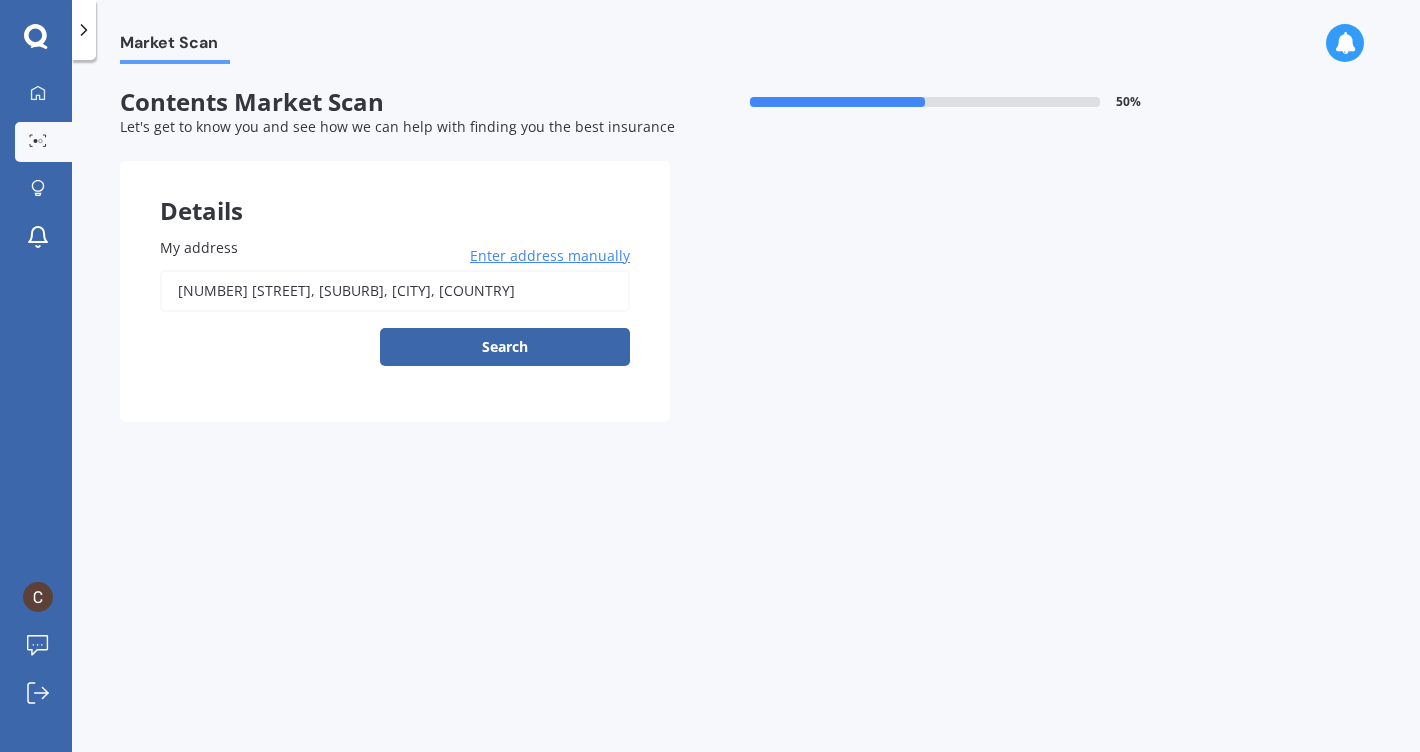 type on "[NUMBER] [STREET], [SUBURB], [CITY] [POSTAL_CODE]" 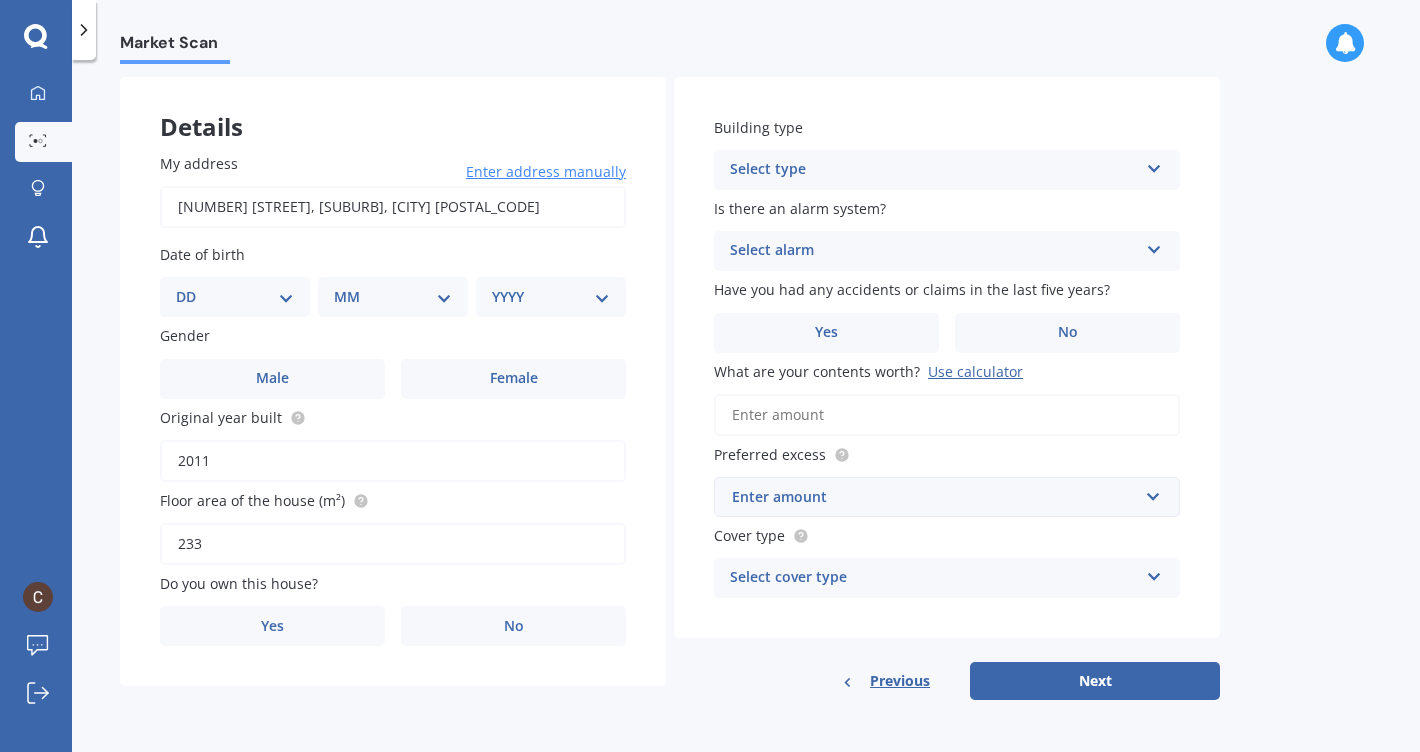 scroll, scrollTop: 87, scrollLeft: 0, axis: vertical 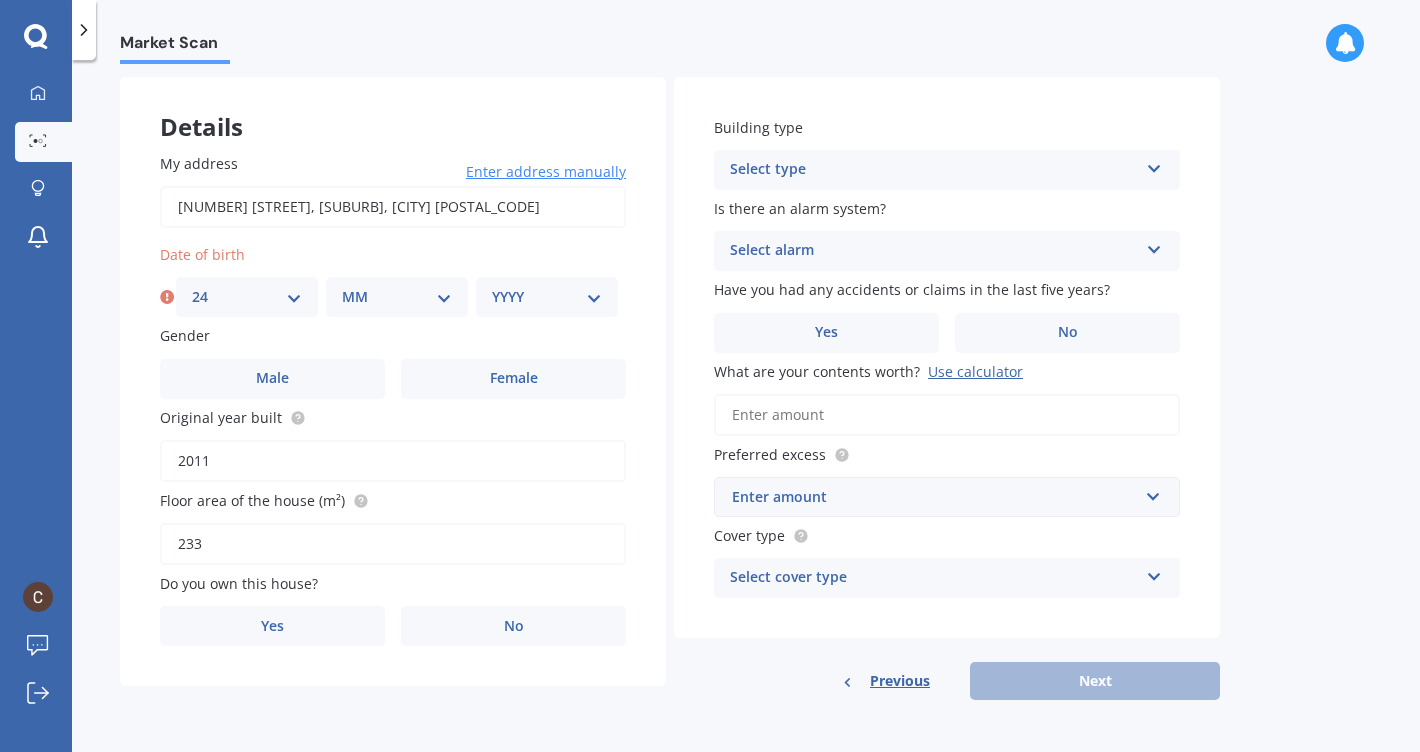 click on "MM 01 02 03 04 05 06 07 08 09 10 11 12" at bounding box center [397, 297] 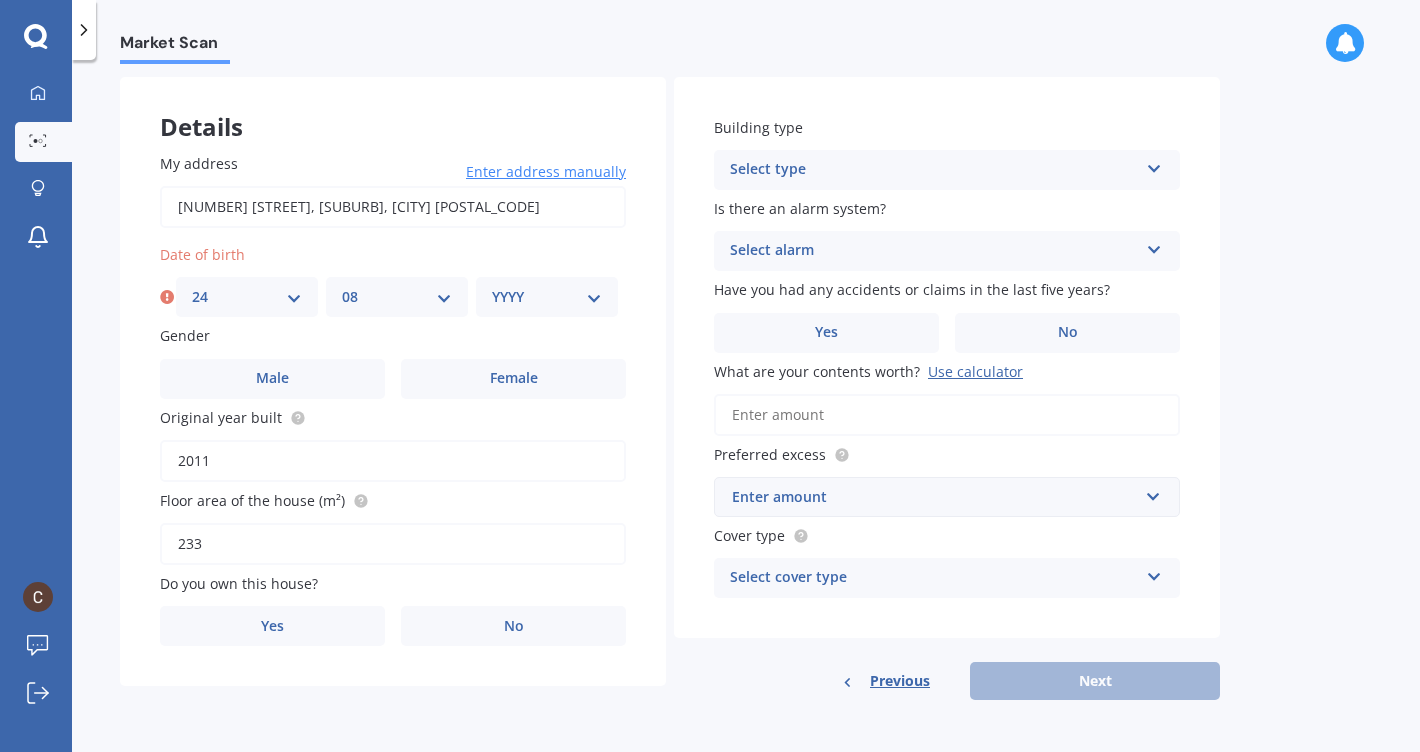 click on "YYYY 2009 2008 2007 2006 2005 2004 2003 2002 2001 2000 1999 1998 1997 1996 1995 1994 1993 1992 1991 1990 1989 1988 1987 1986 1985 1984 1983 1982 1981 1980 1979 1978 1977 1976 1975 1974 1973 1972 1971 1970 1969 1968 1967 1966 1965 1964 1963 1962 1961 1960 1959 1958 1957 1956 1955 1954 1953 1952 1951 1950 1949 1948 1947 1946 1945 1944 1943 1942 1941 1940 1939 1938 1937 1936 1935 1934 1933 1932 1931 1930 1929 1928 1927 1926 1925 1924 1923 1922 1921 1920 1919 1918 1917 1916 1915 1914 1913 1912 1911 1910" at bounding box center [547, 297] 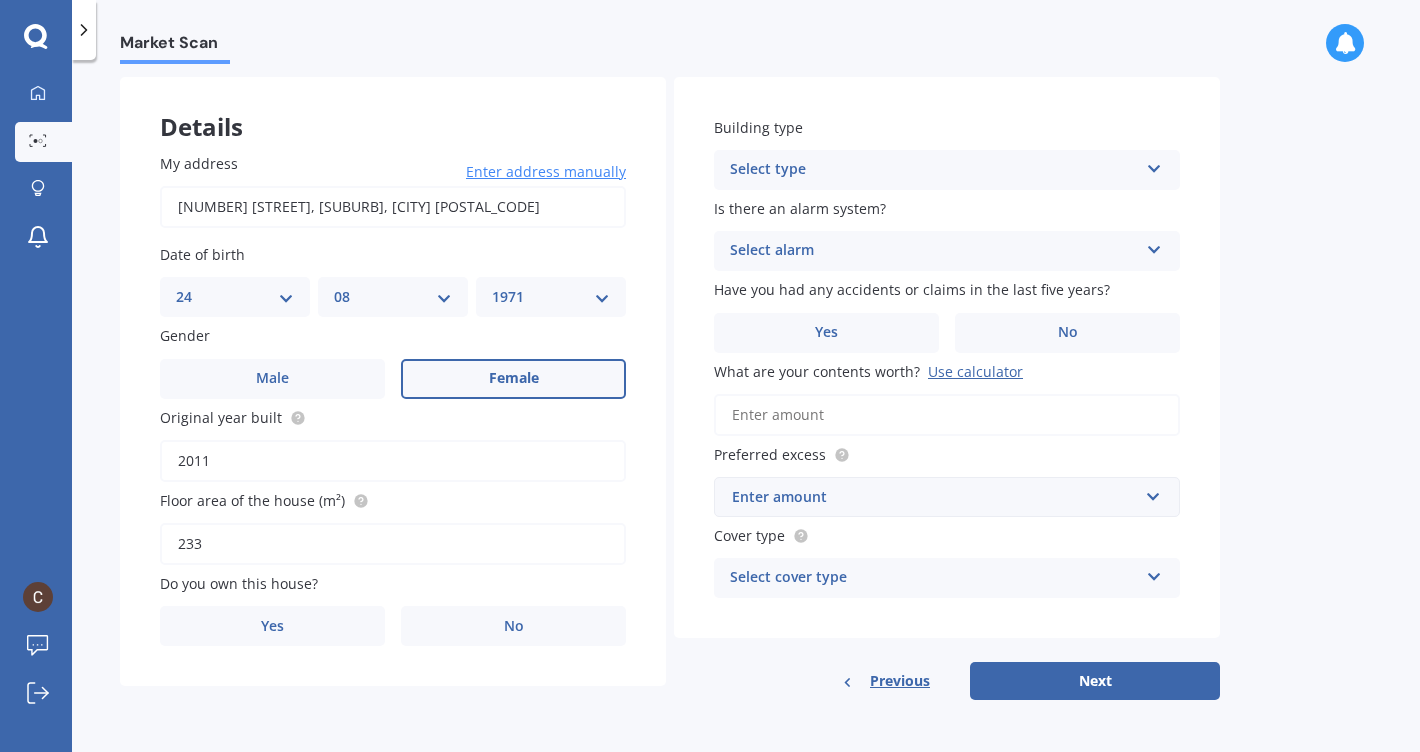 click on "Female" at bounding box center (514, 378) 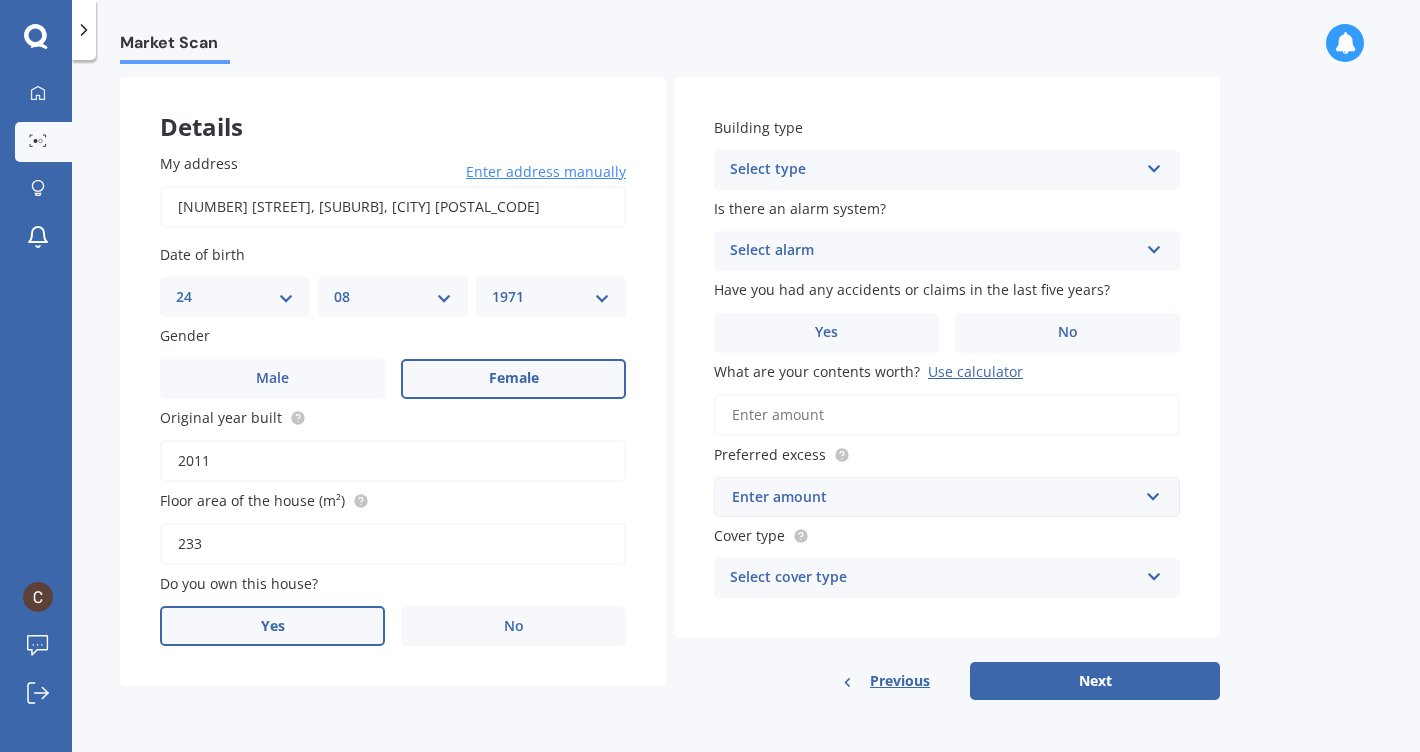 click on "Yes" at bounding box center (272, 626) 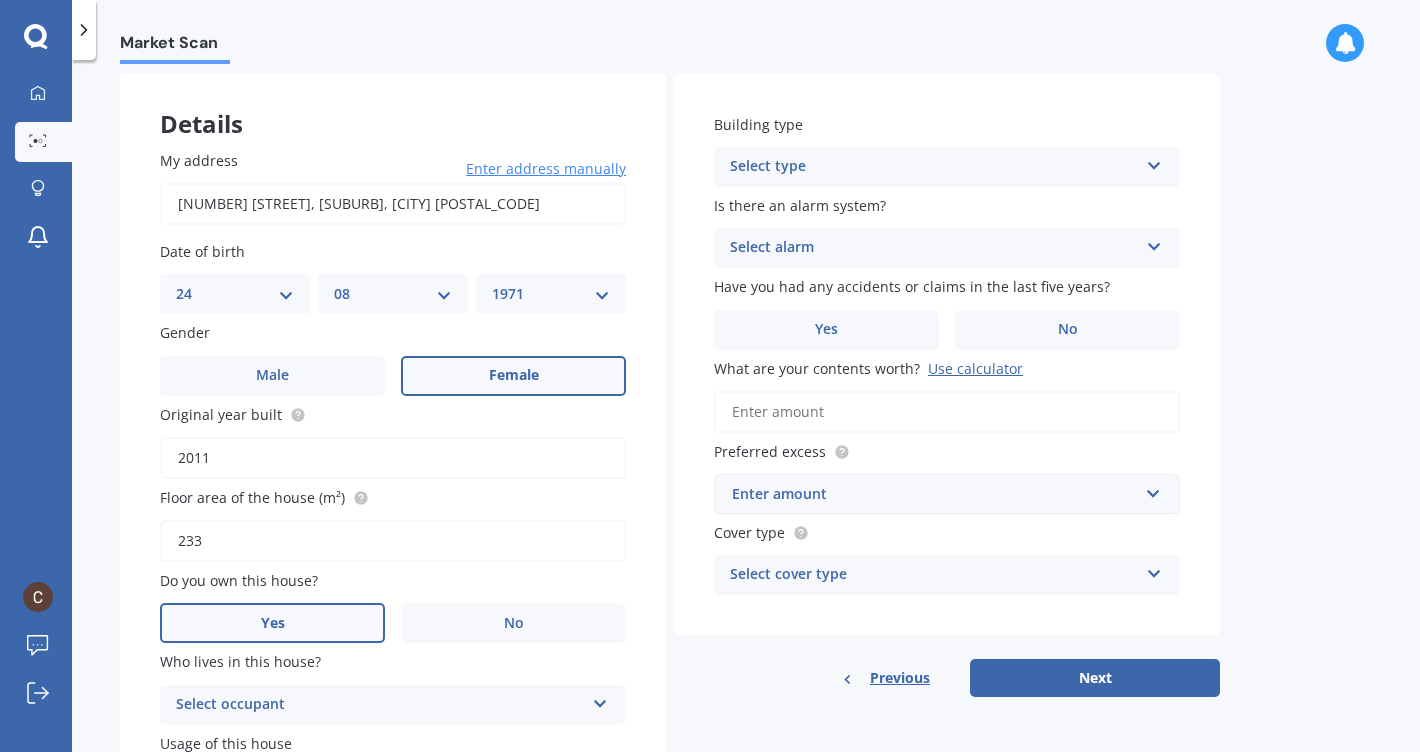 click on "Select type" at bounding box center [934, 167] 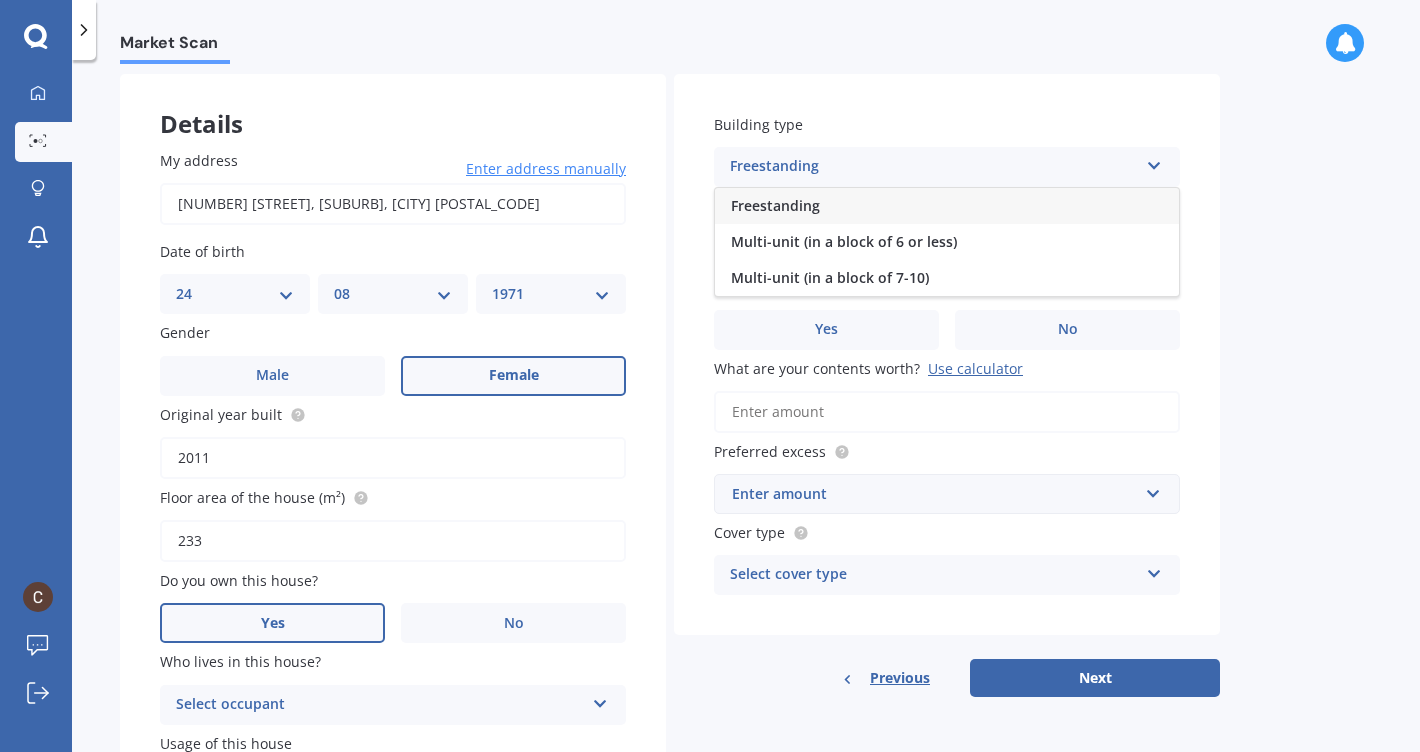 click on "Freestanding" at bounding box center [947, 206] 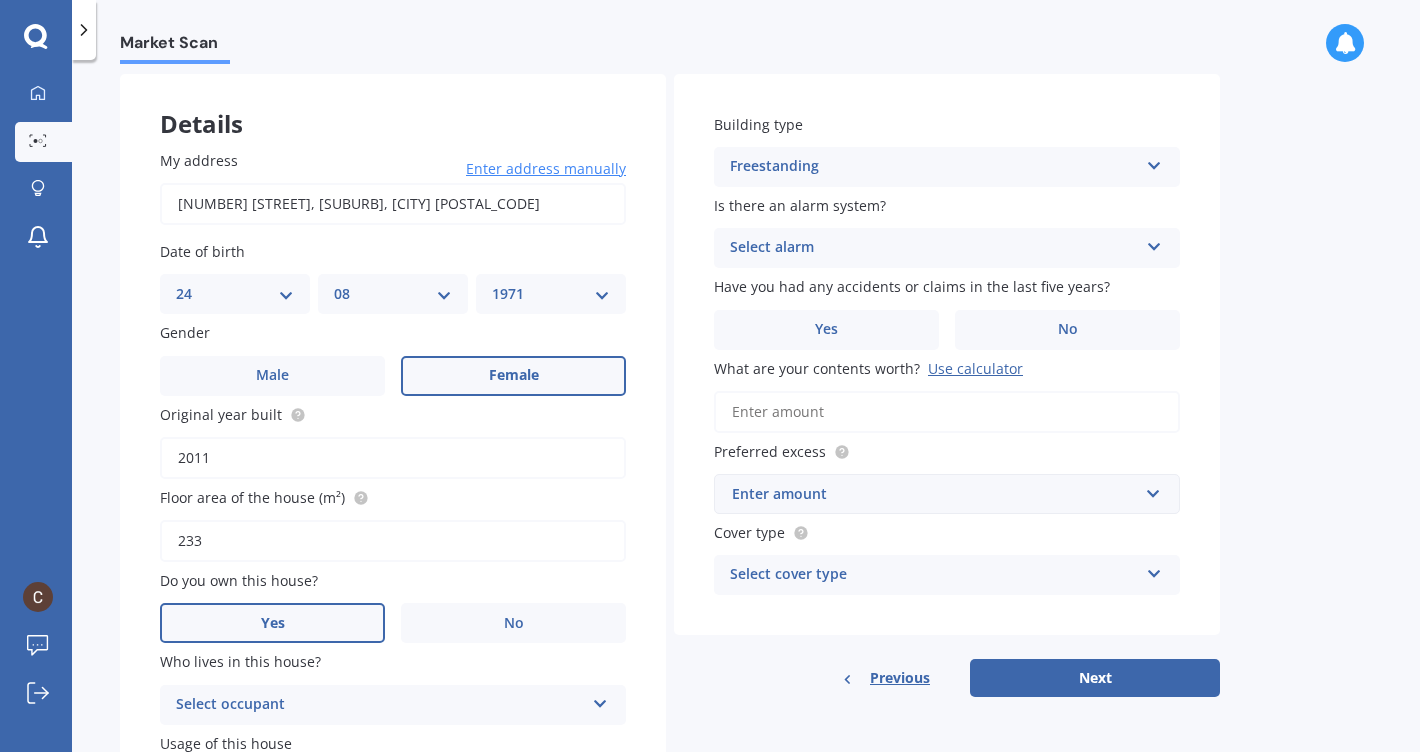 click on "Select alarm" at bounding box center (934, 248) 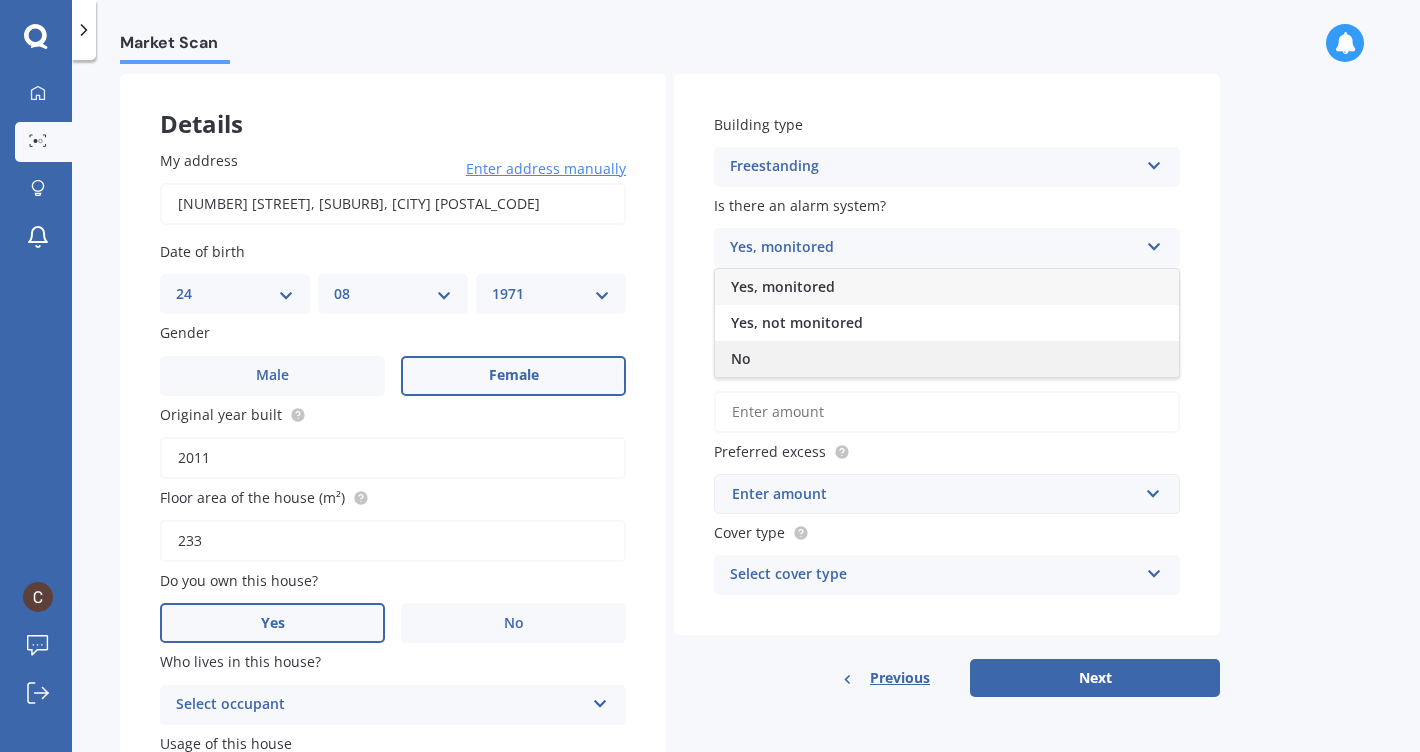 click on "No" at bounding box center (947, 359) 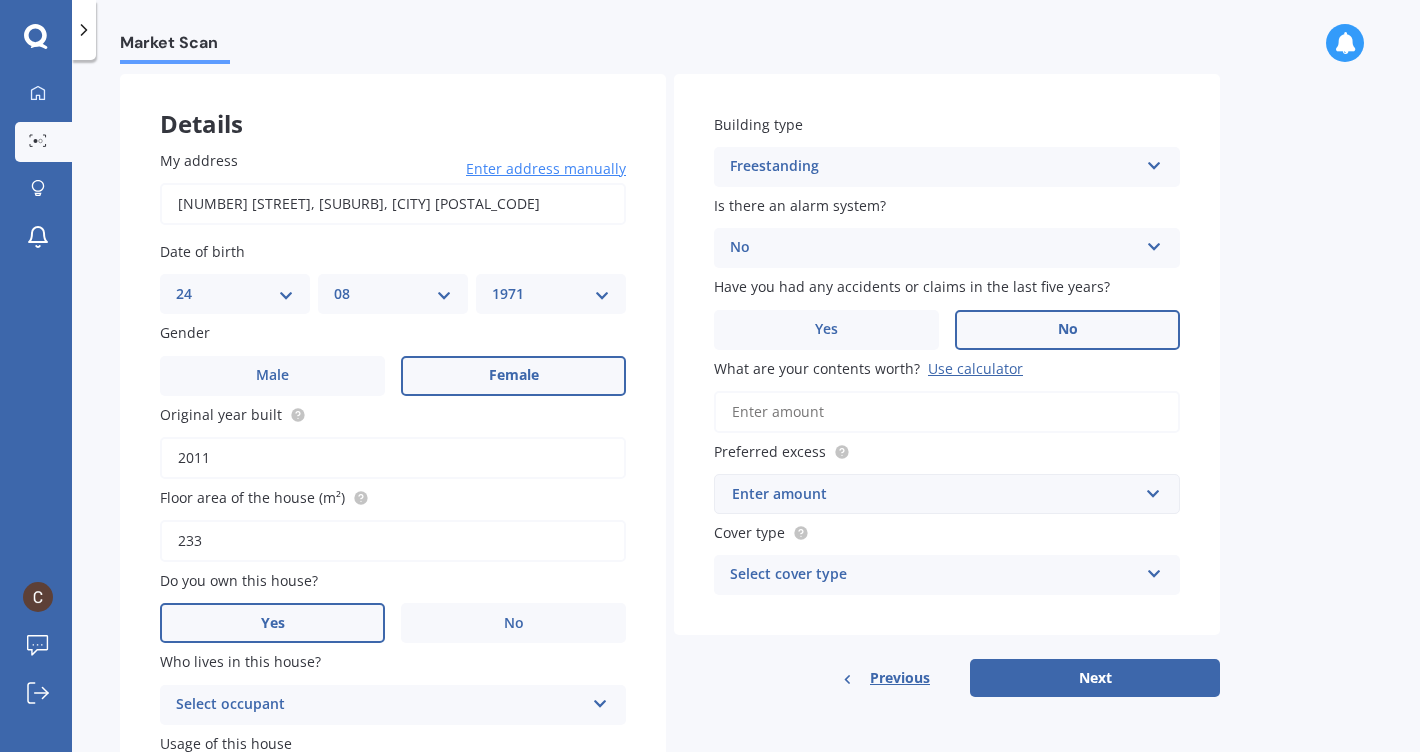 click on "No" at bounding box center (1067, 330) 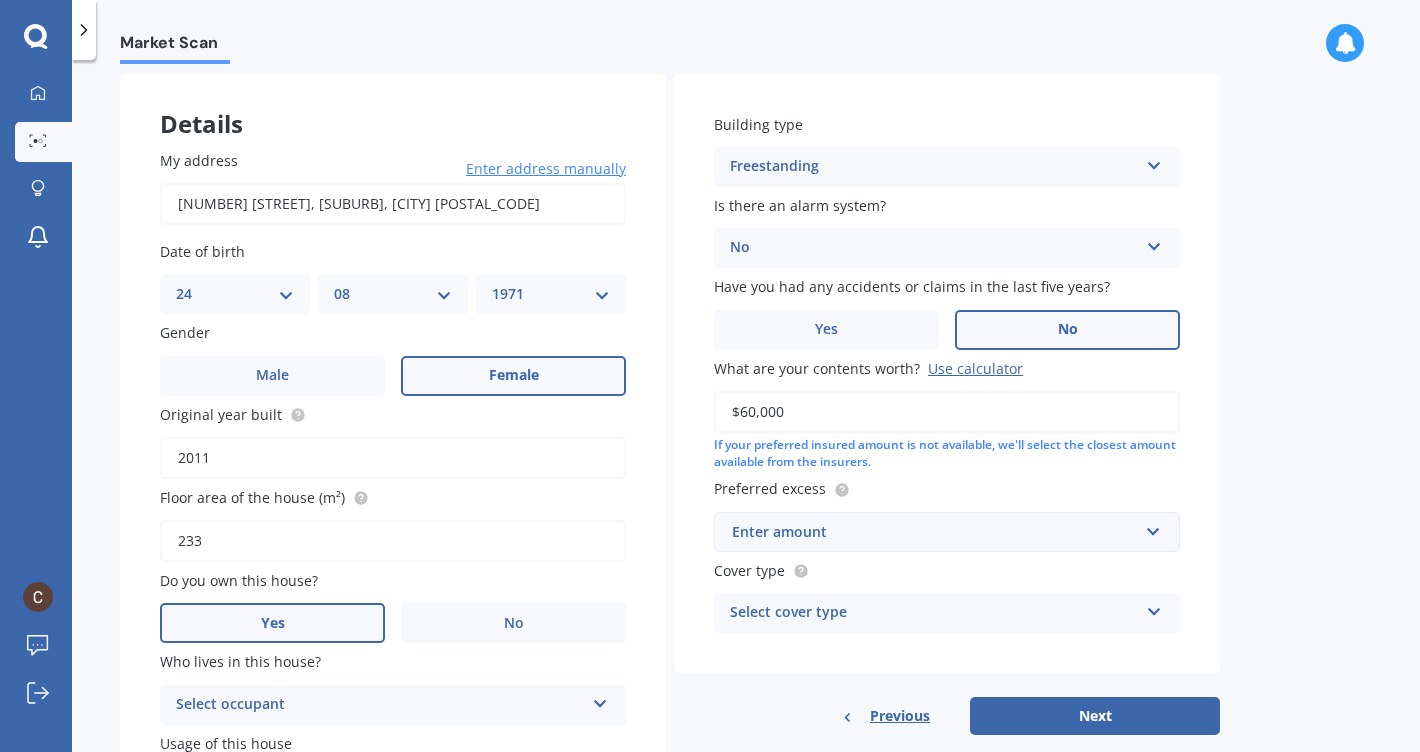 type on "$60,000" 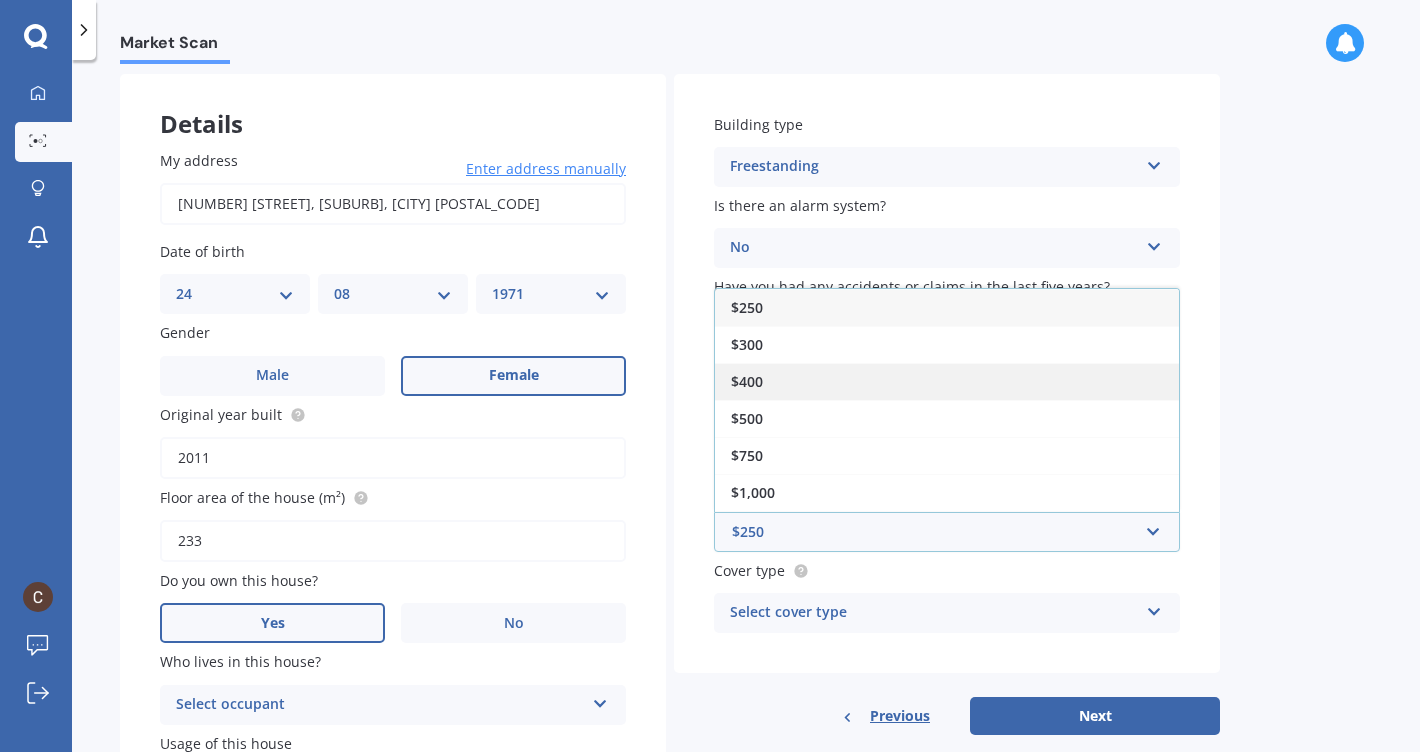 click on "$400" at bounding box center (947, 381) 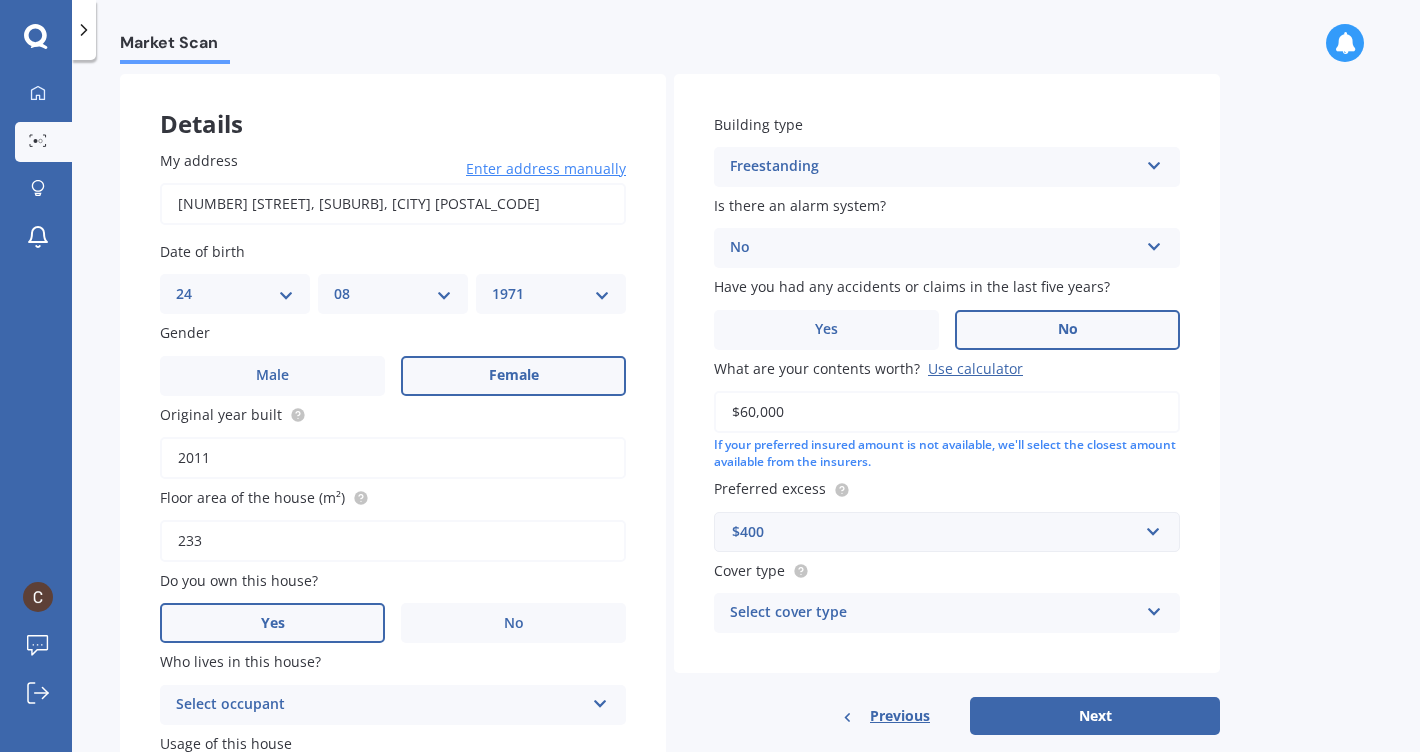click on "Select cover type High Medium Limited" at bounding box center [947, 613] 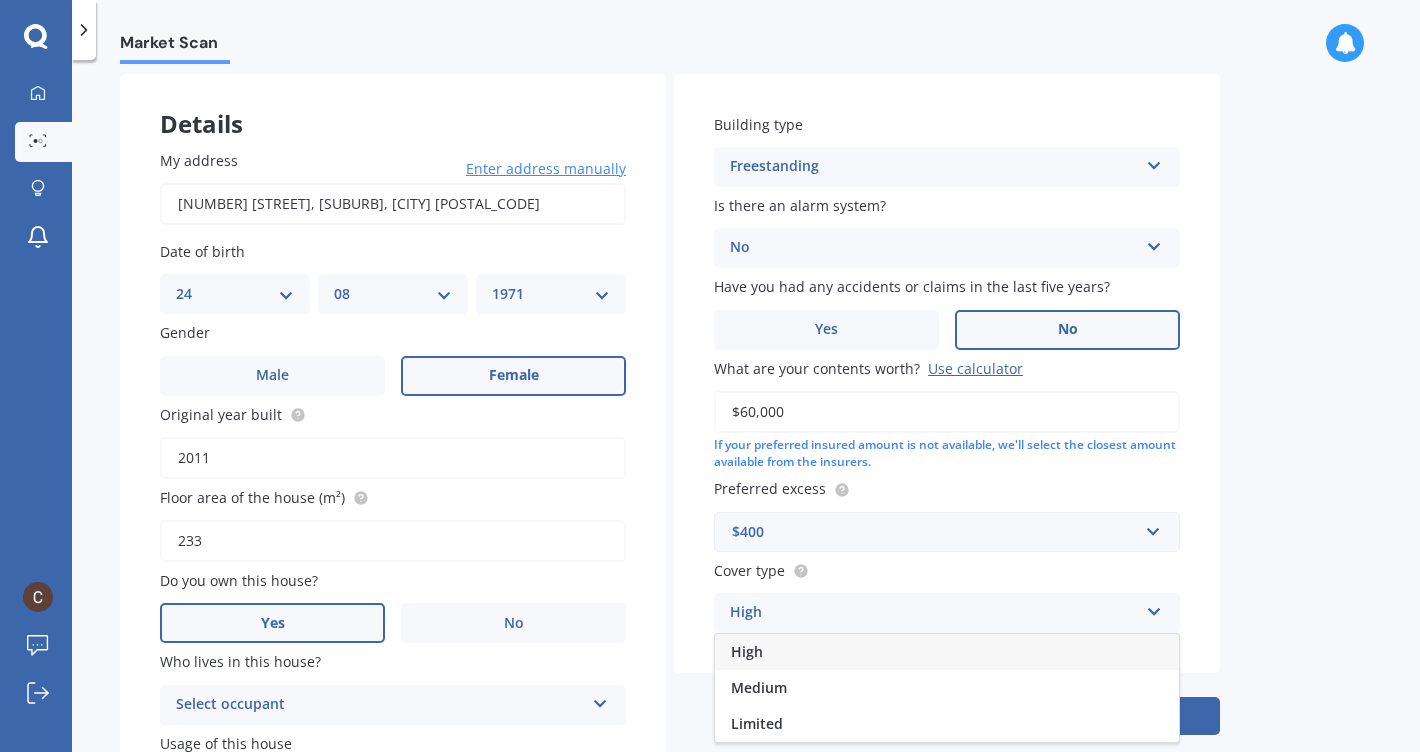click on "High" at bounding box center (947, 652) 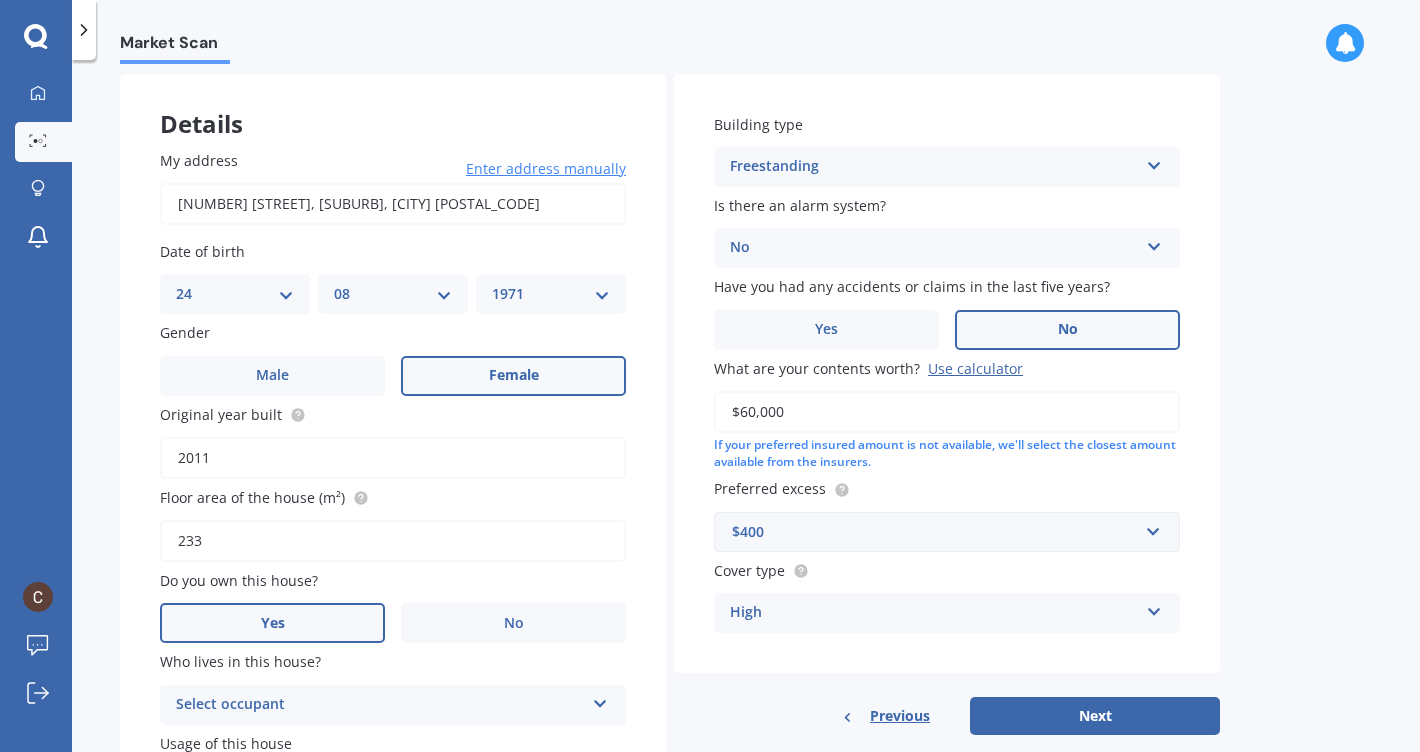 click on "High" at bounding box center (934, 613) 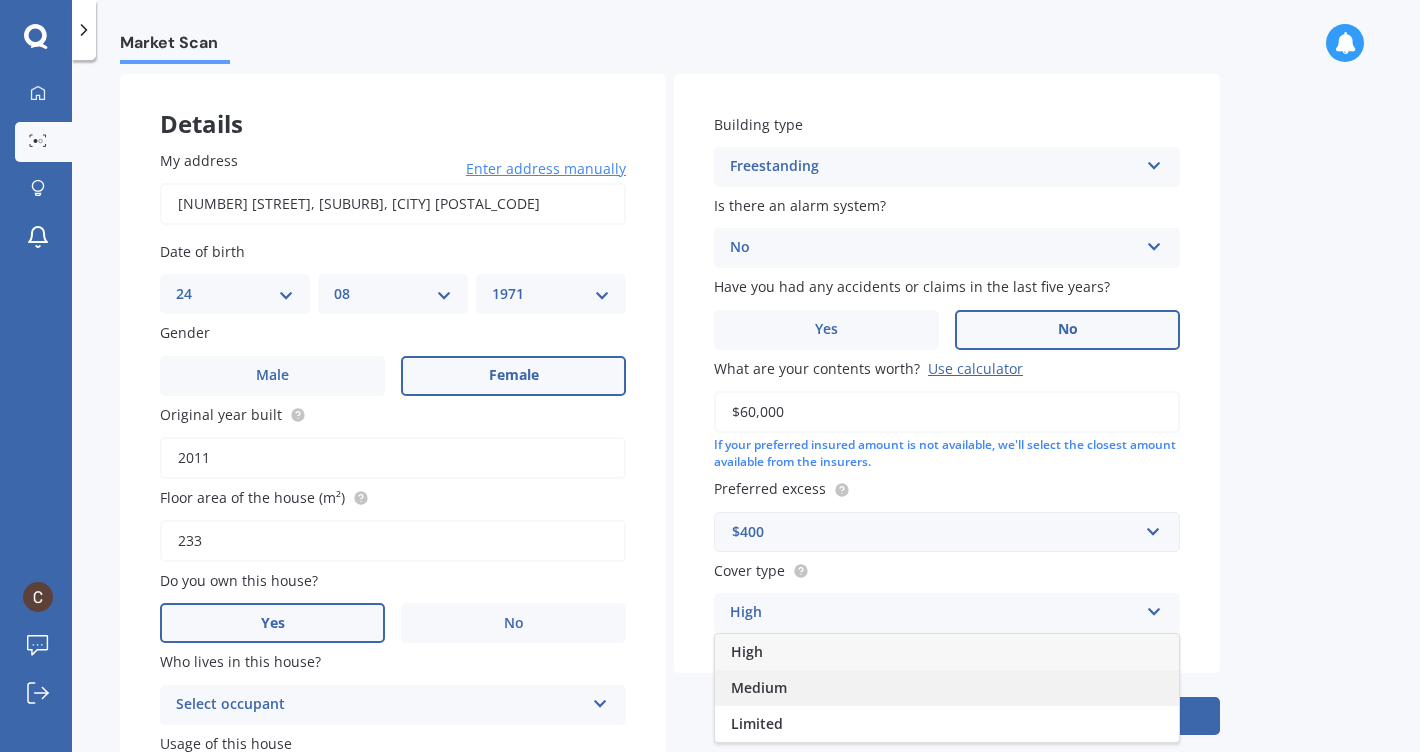 click on "Medium" at bounding box center [947, 688] 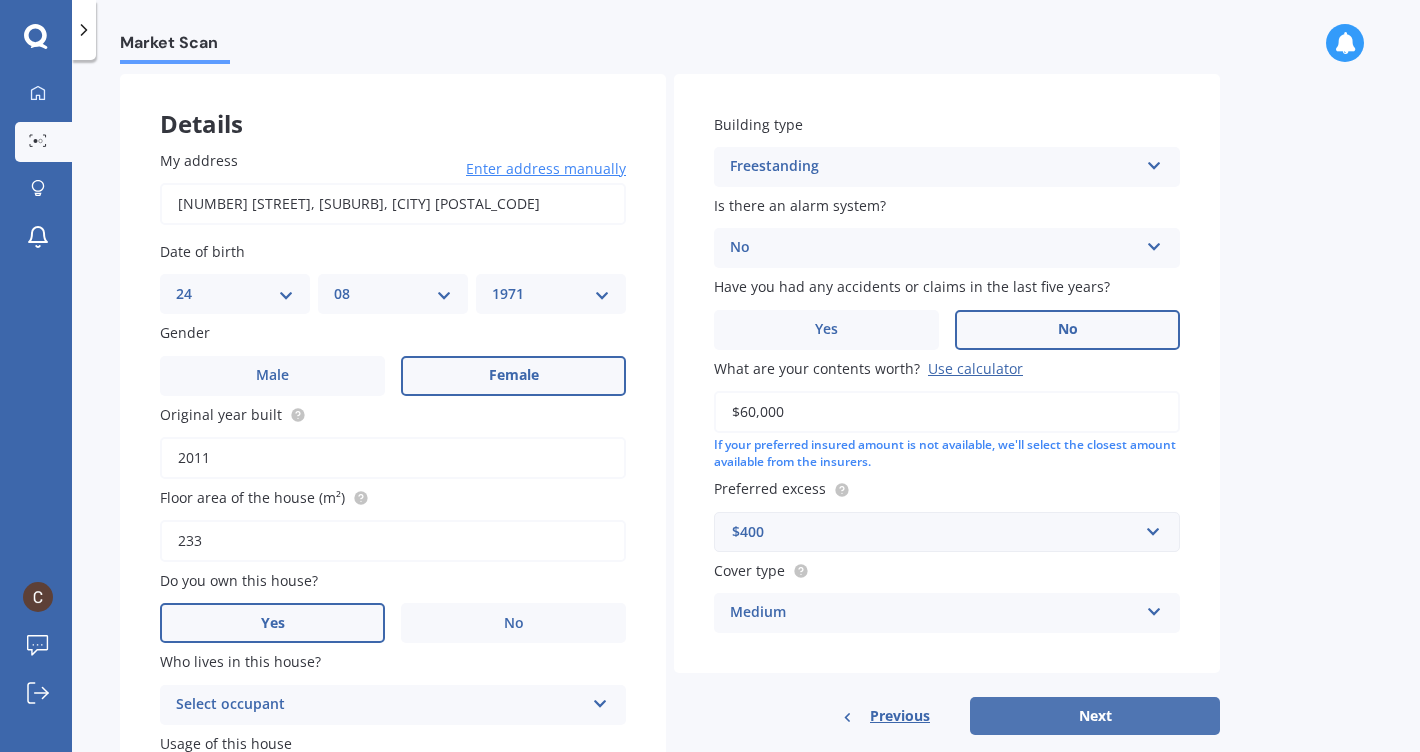 click on "Next" at bounding box center (1095, 716) 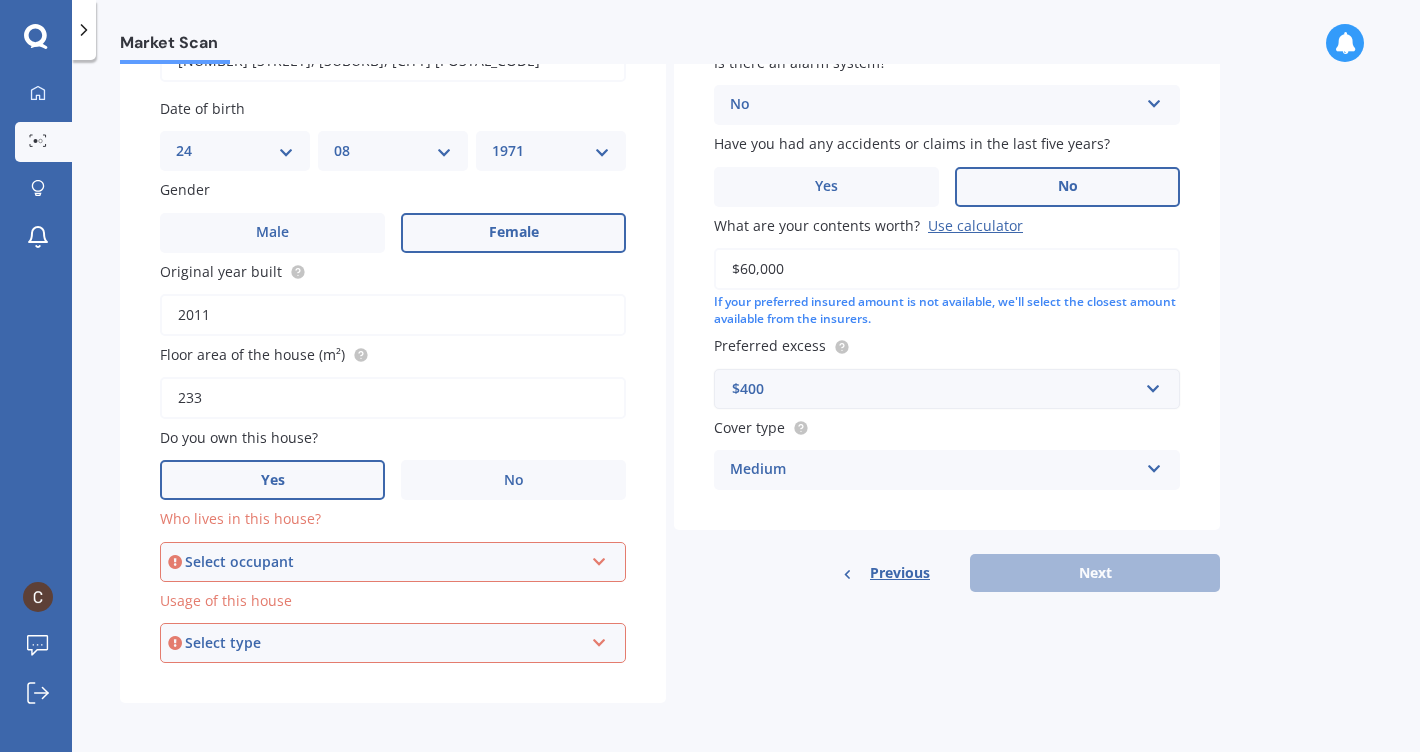 scroll, scrollTop: 237, scrollLeft: 0, axis: vertical 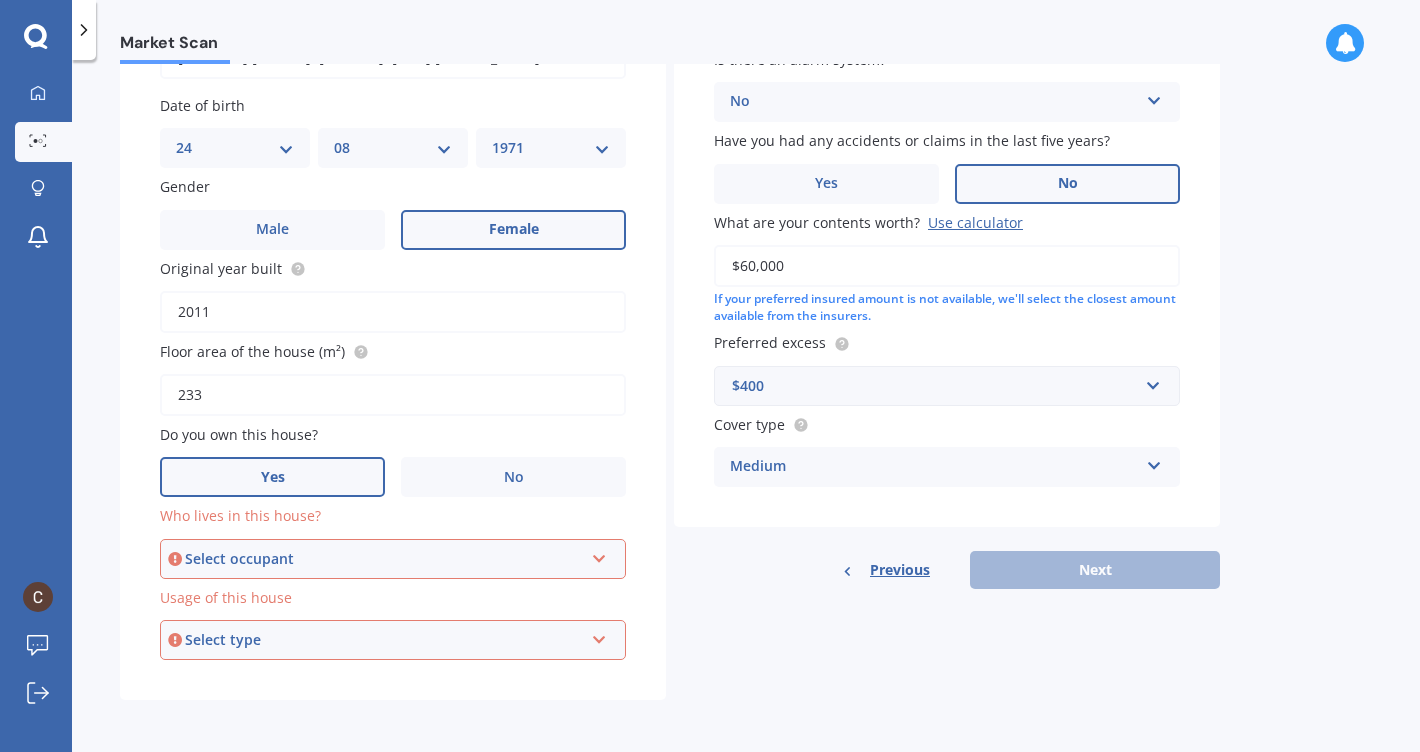 click on "Select occupant" at bounding box center [384, 559] 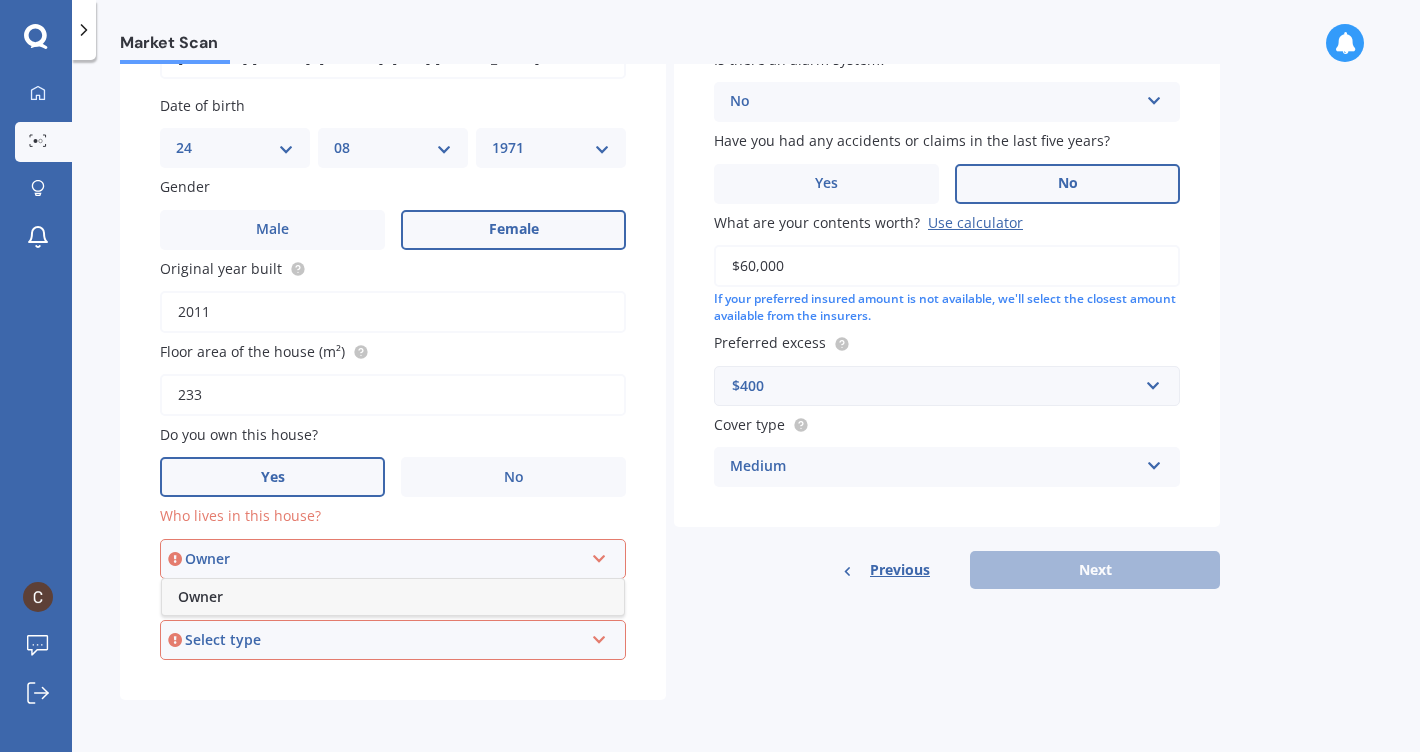 click on "Owner" at bounding box center [393, 597] 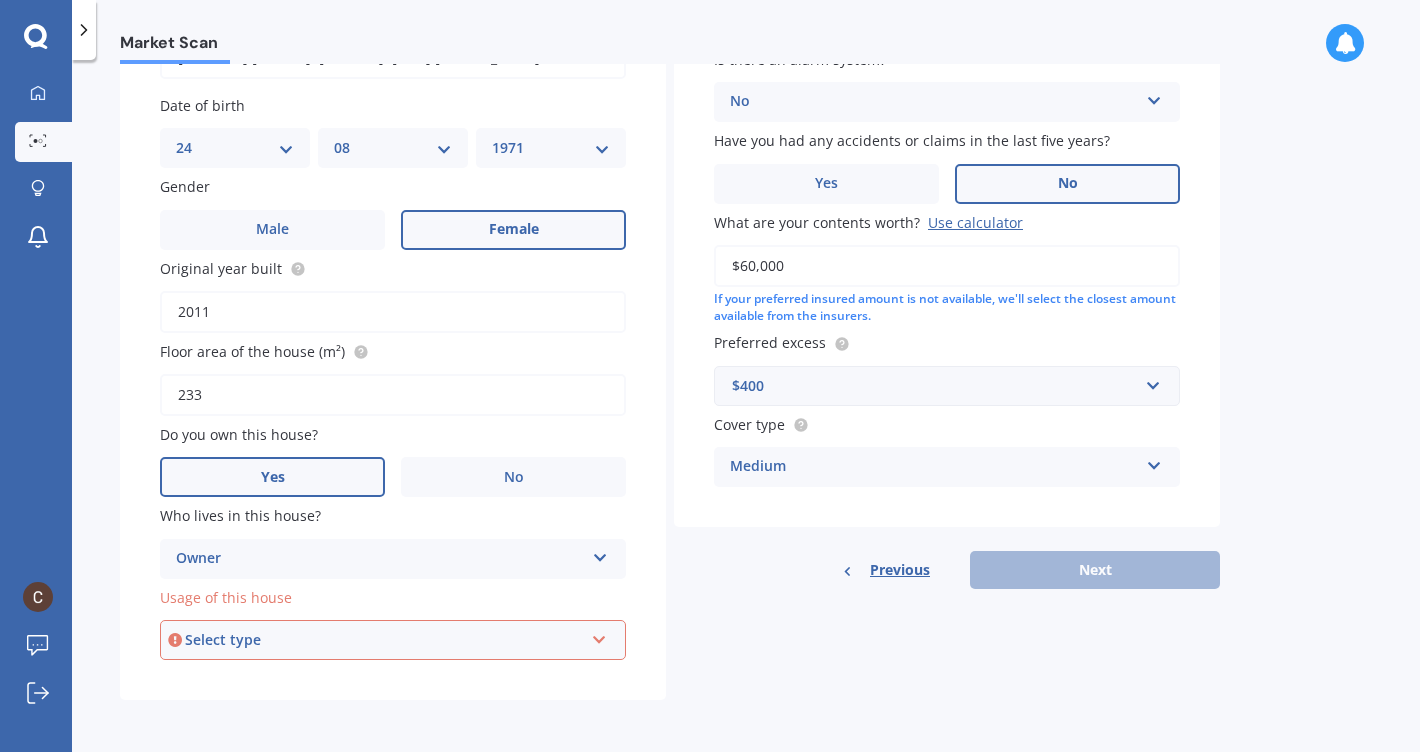 click on "Select type" at bounding box center (384, 640) 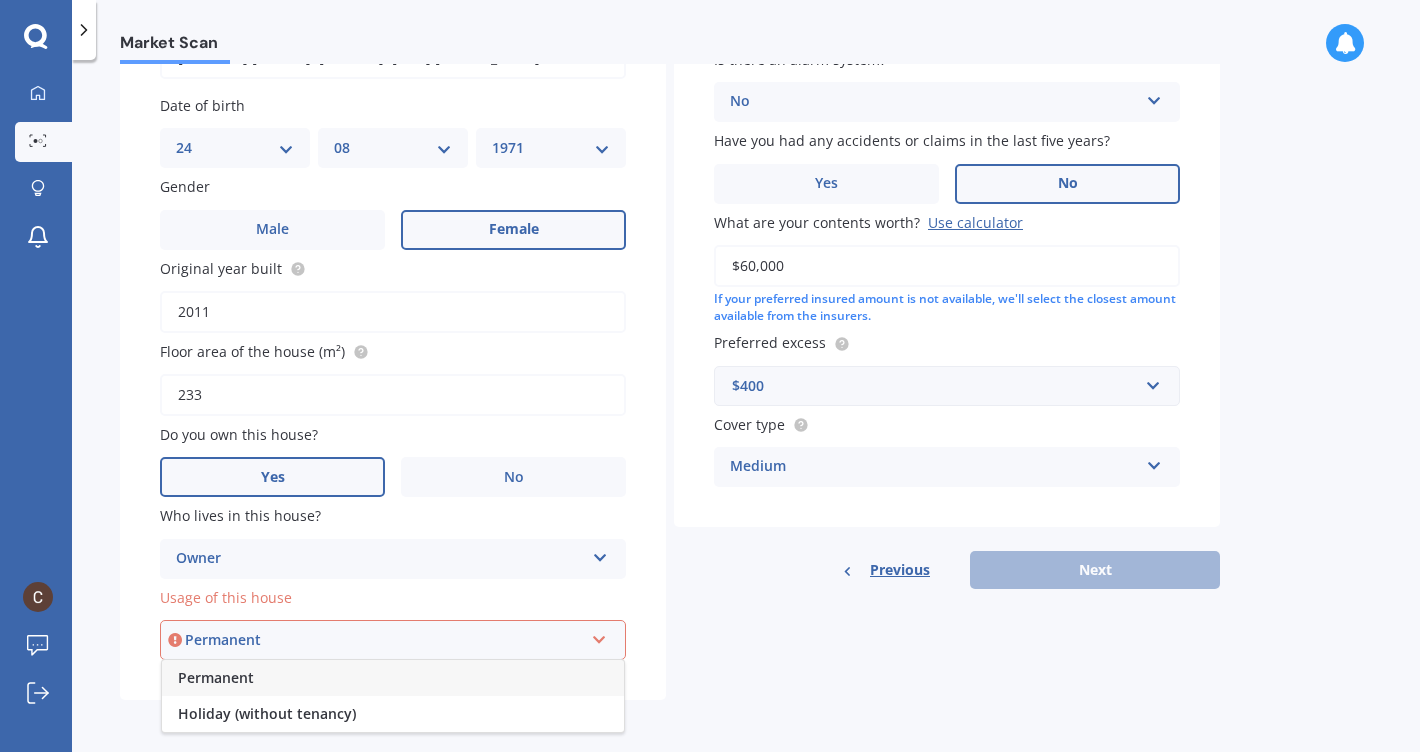 click on "Permanent" at bounding box center (393, 678) 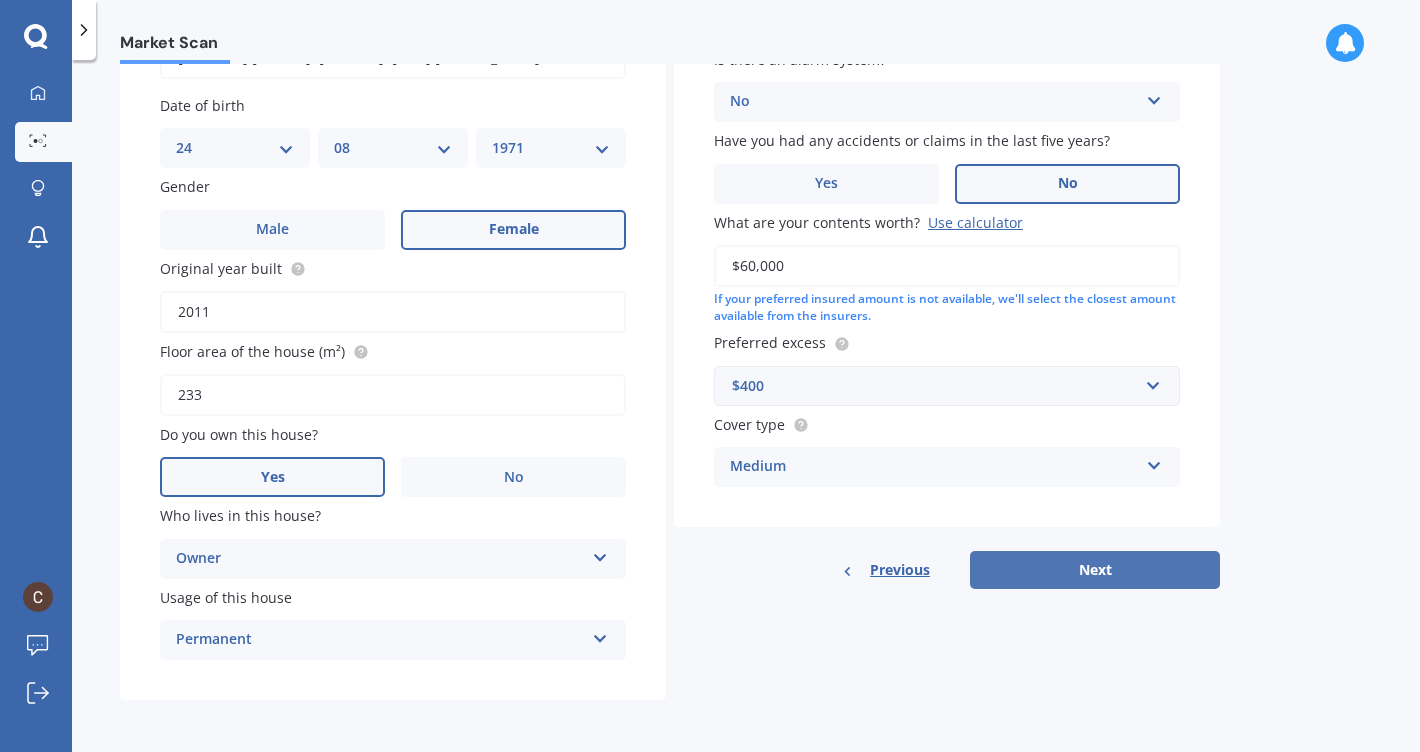 click on "Next" at bounding box center [1095, 570] 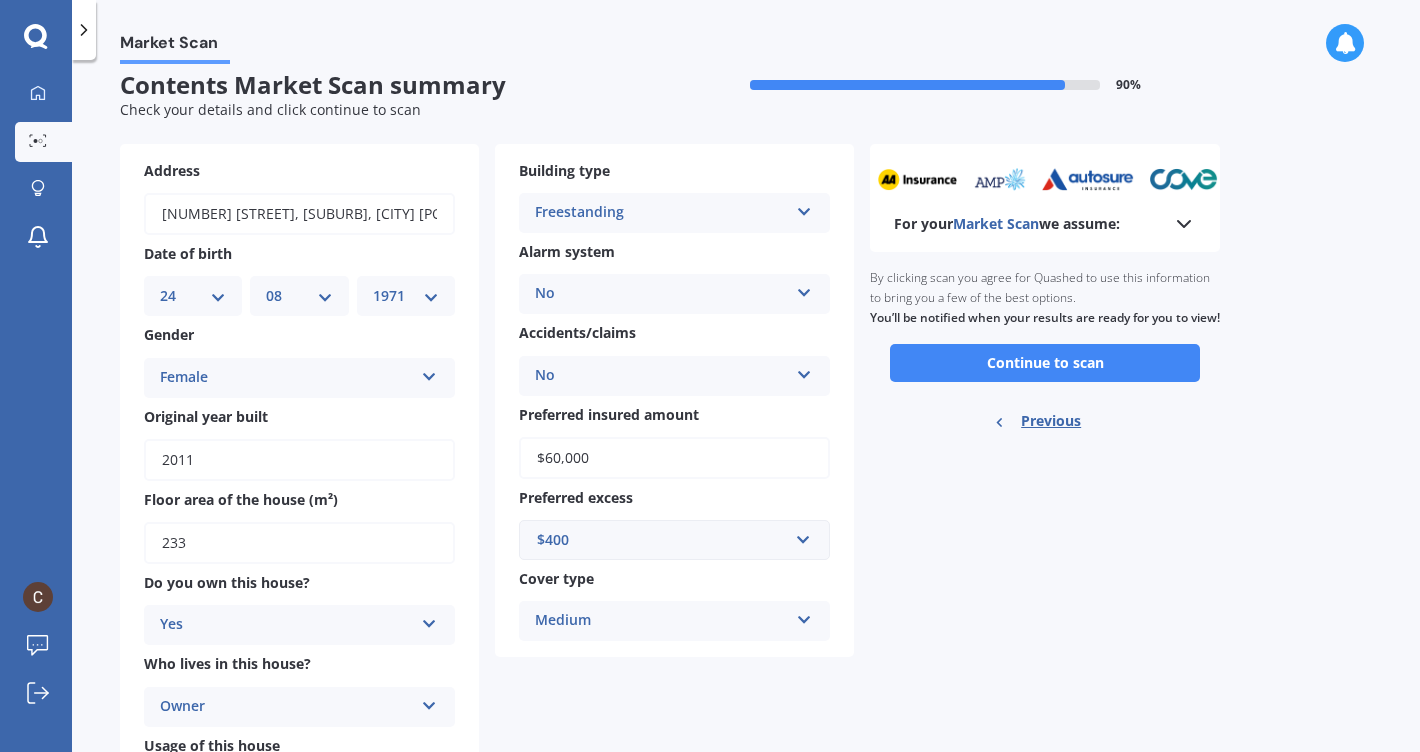 scroll, scrollTop: 20, scrollLeft: 0, axis: vertical 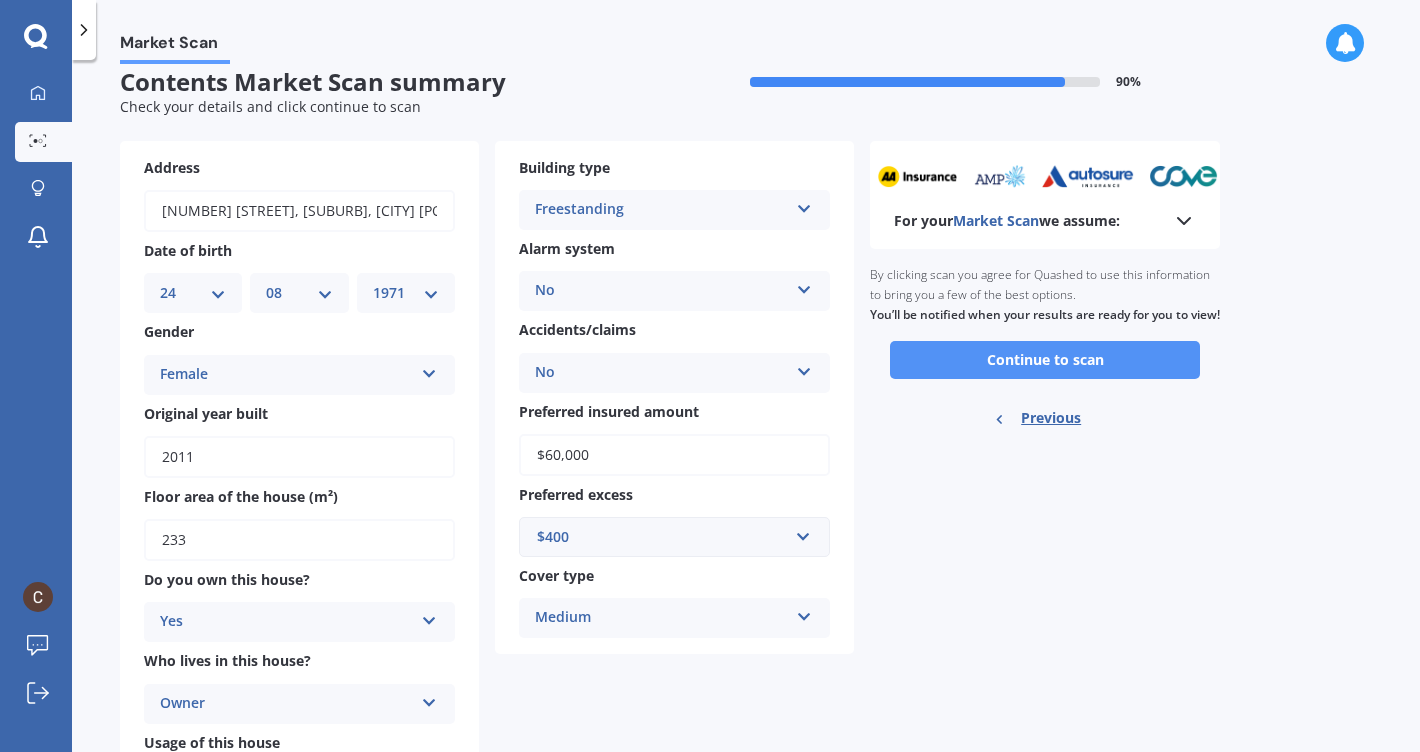 click on "Continue to scan" at bounding box center (1045, 360) 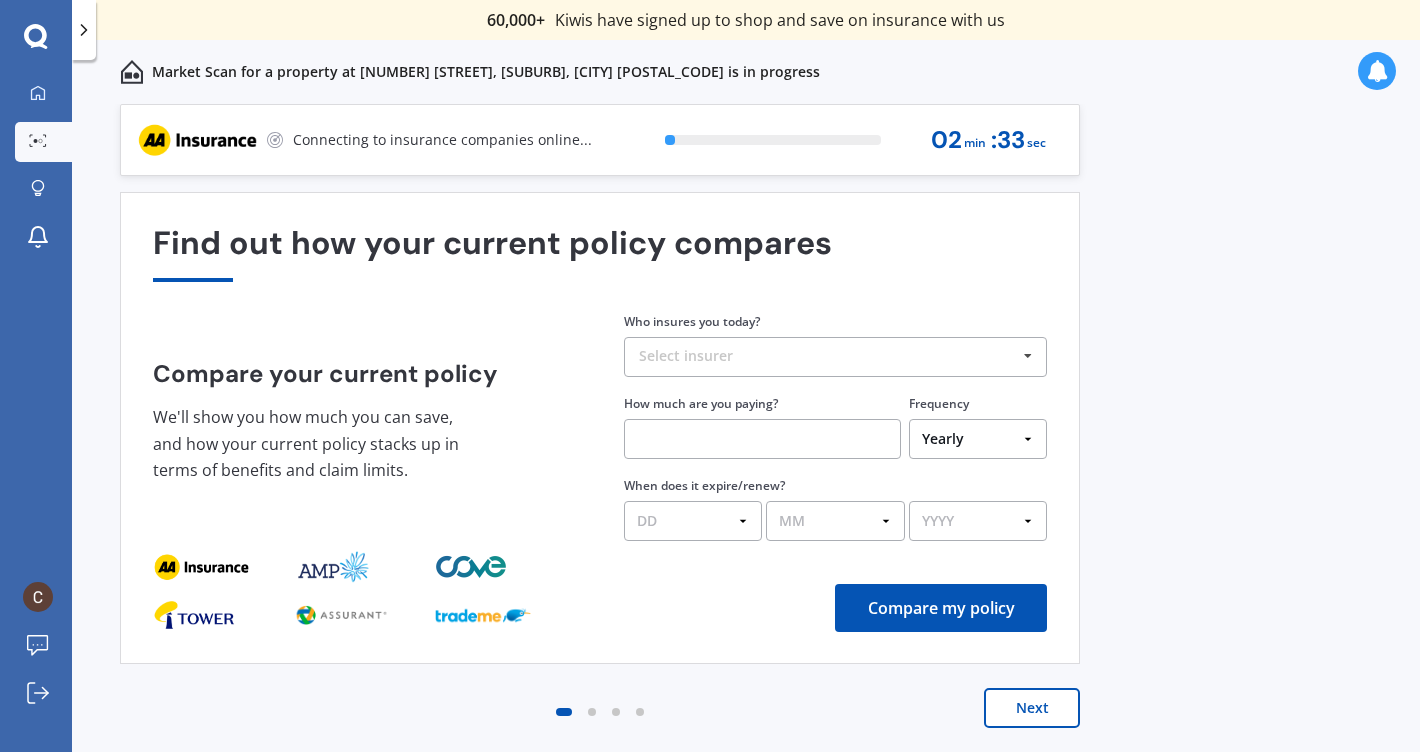 scroll, scrollTop: 0, scrollLeft: 0, axis: both 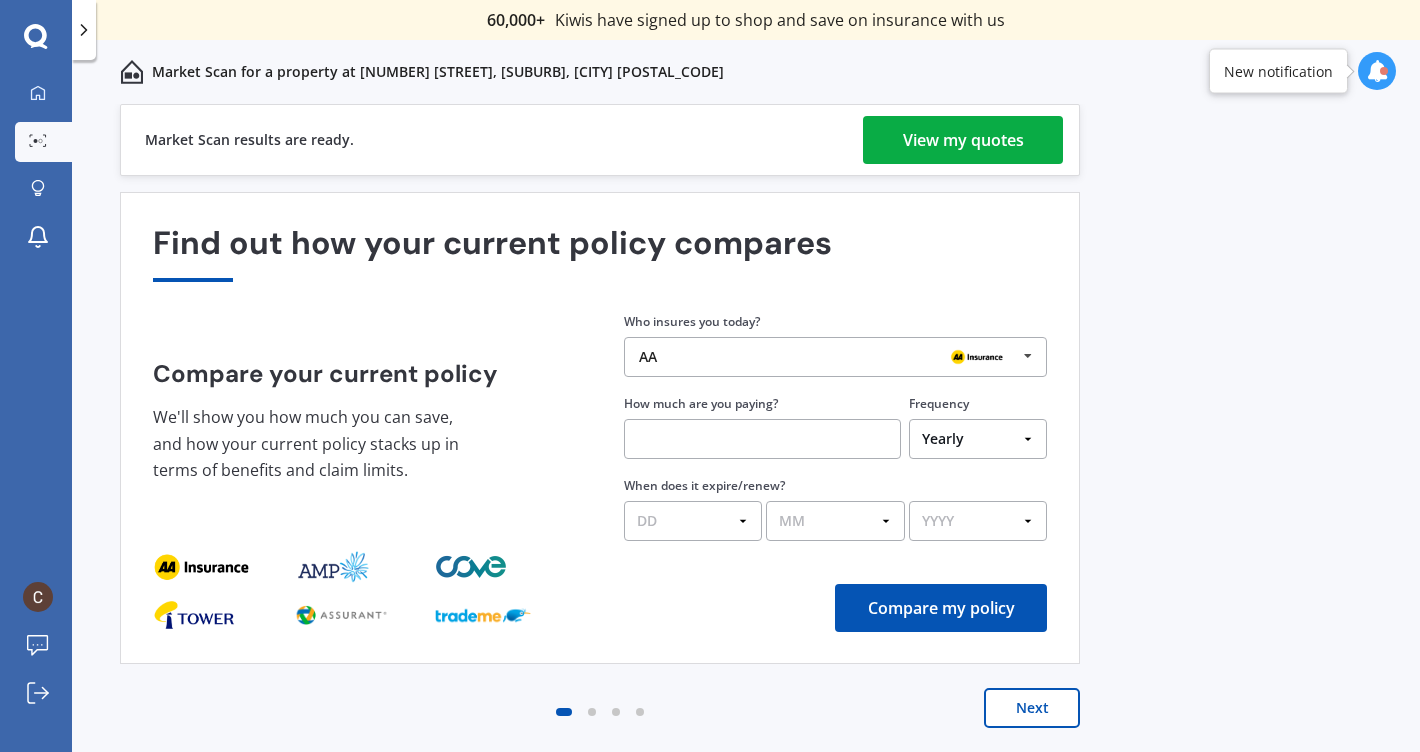 click on "View my quotes" at bounding box center (963, 140) 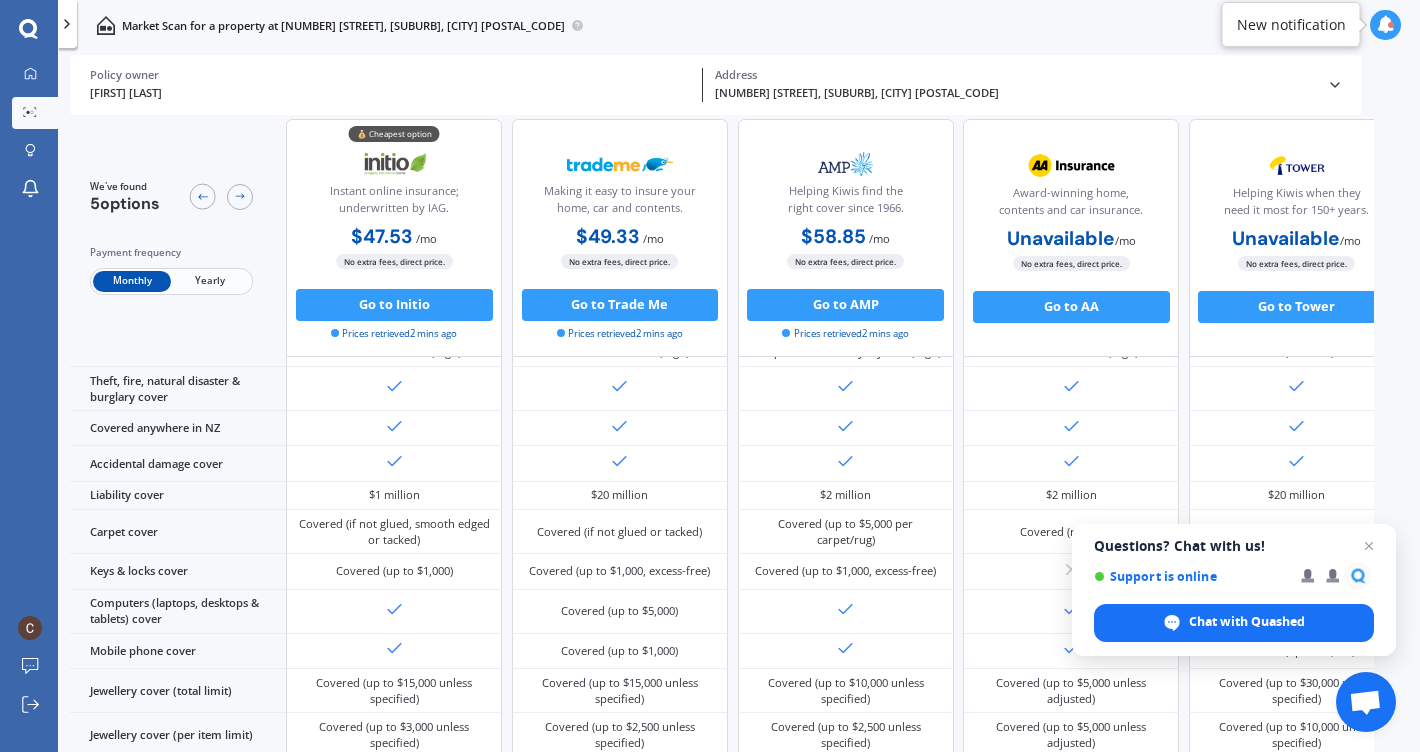 scroll, scrollTop: 0, scrollLeft: 0, axis: both 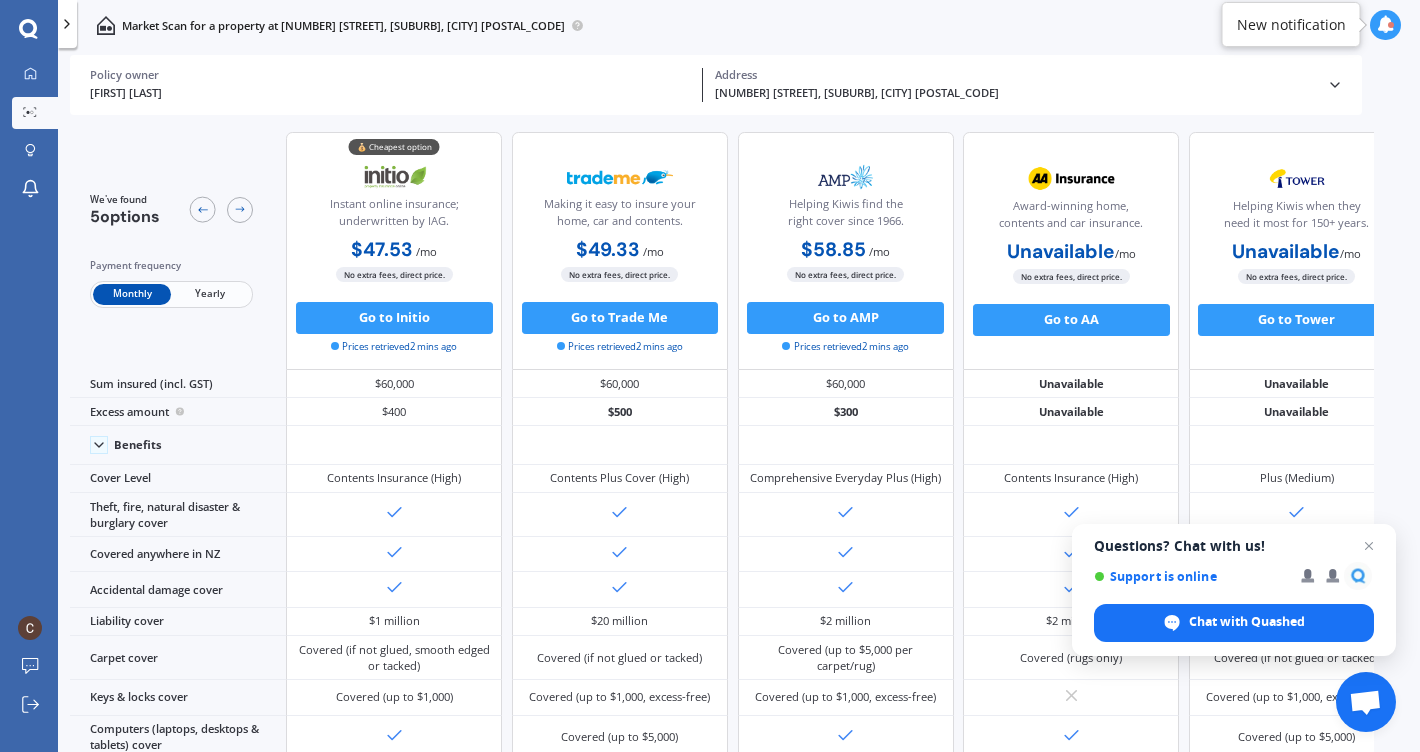 click on "$47.53" at bounding box center [382, 249] 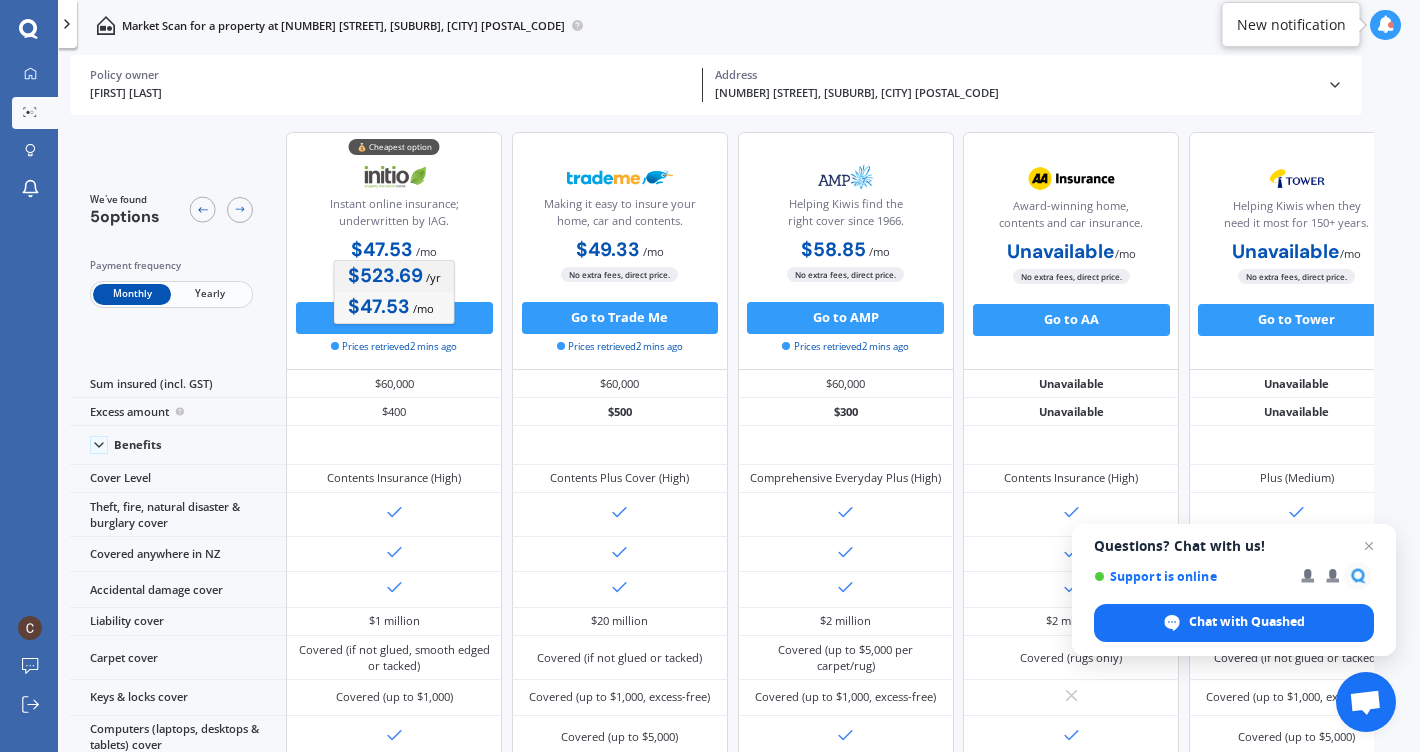 click on "$523.69" at bounding box center [385, 275] 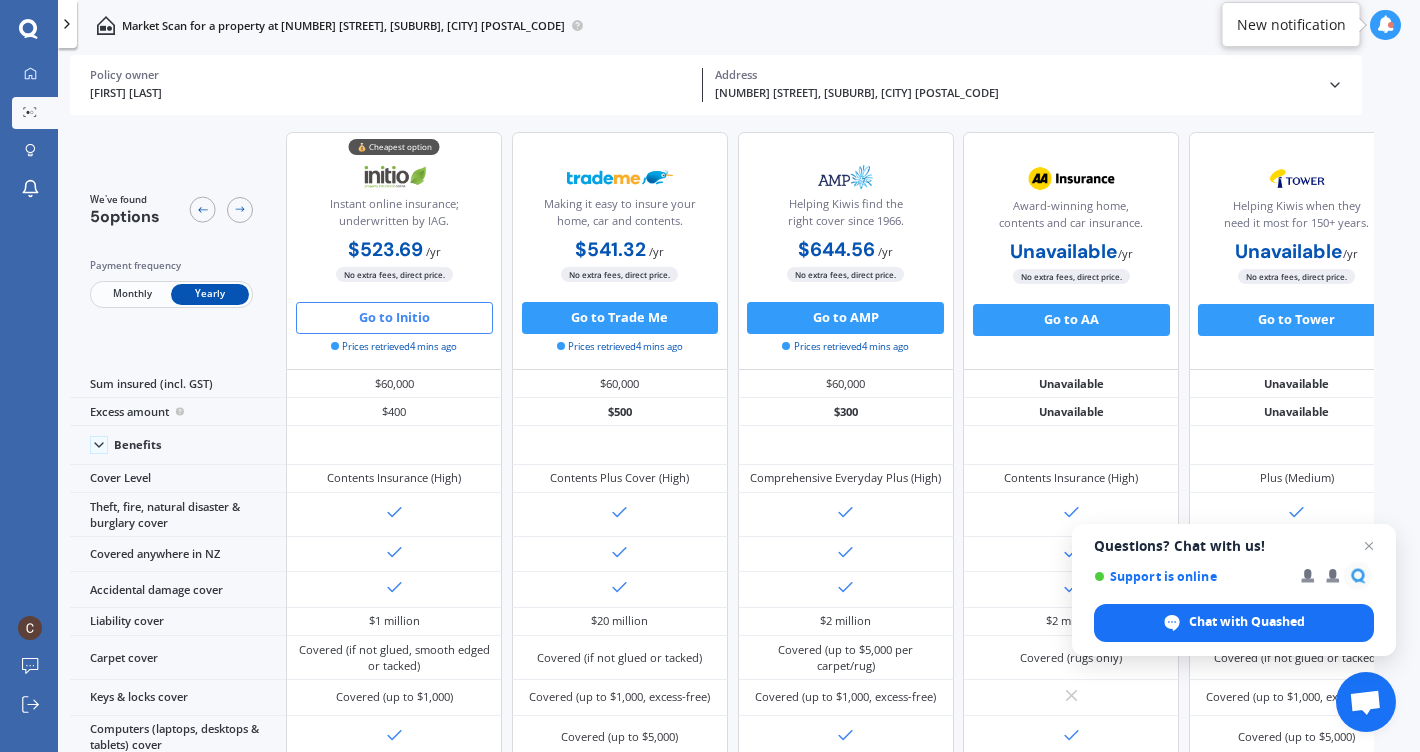 click on "Go to Initio" at bounding box center [394, 318] 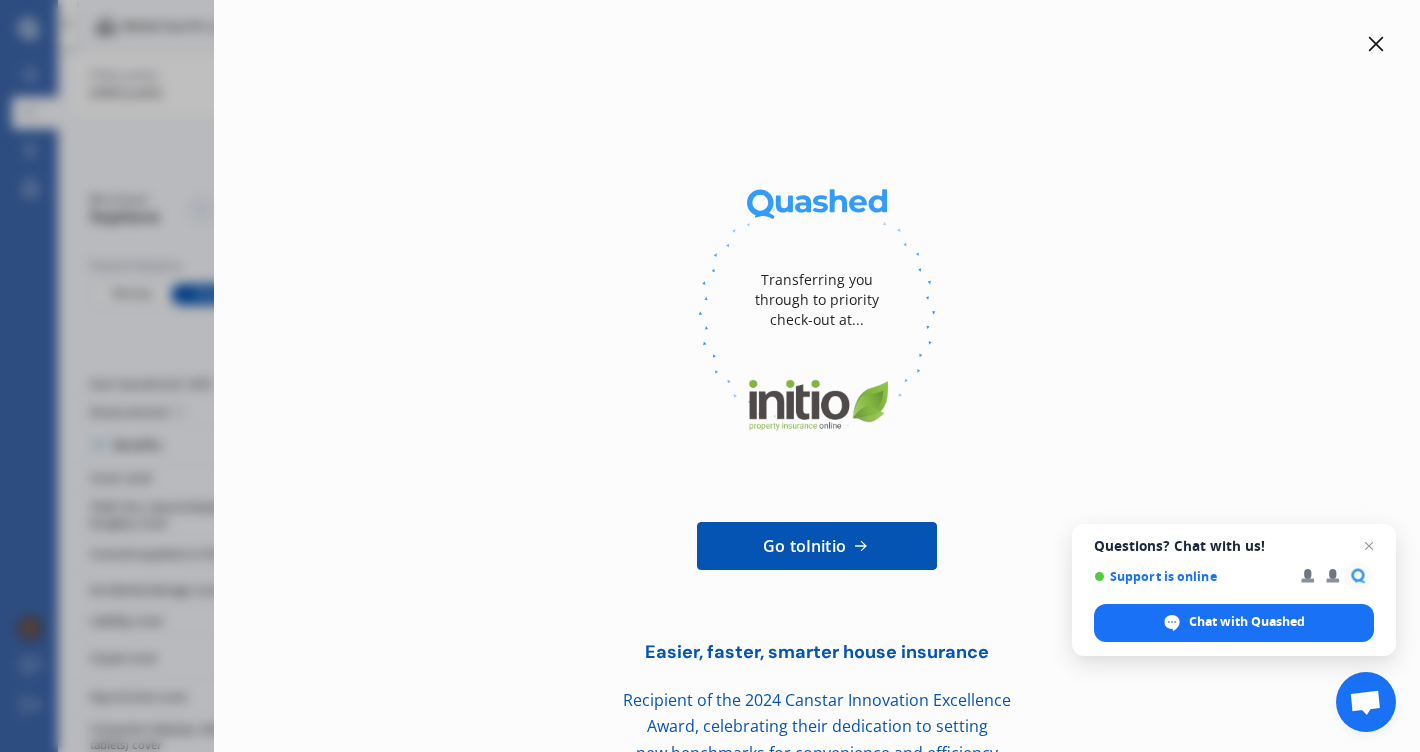 click 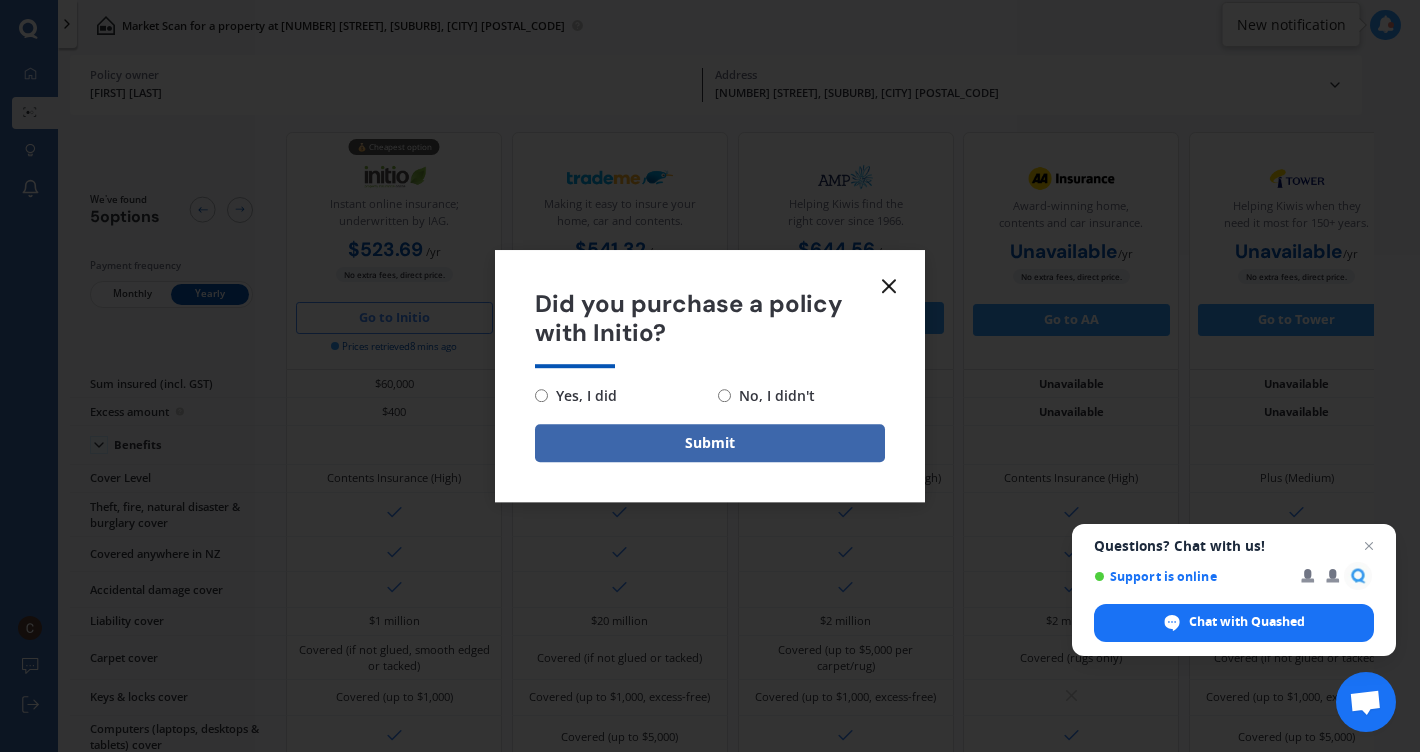 click 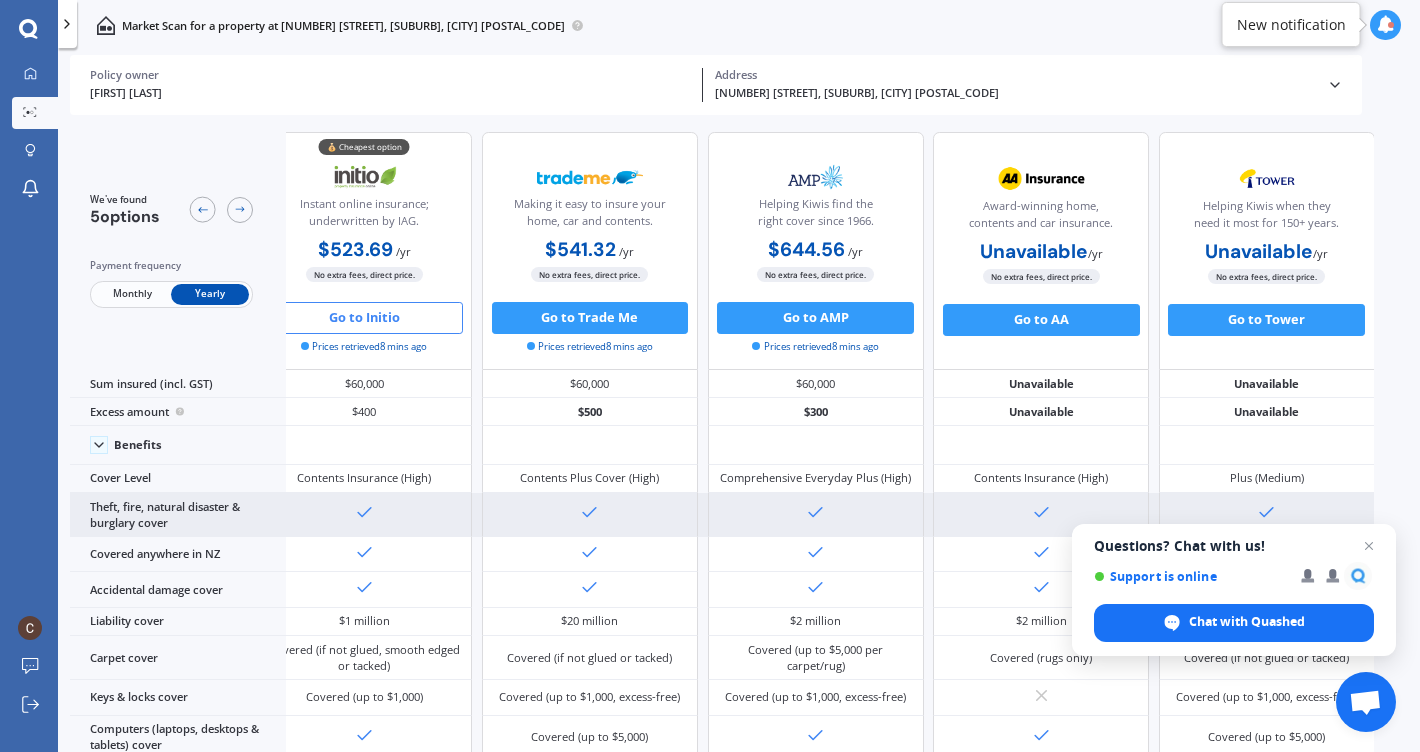 scroll, scrollTop: 0, scrollLeft: 0, axis: both 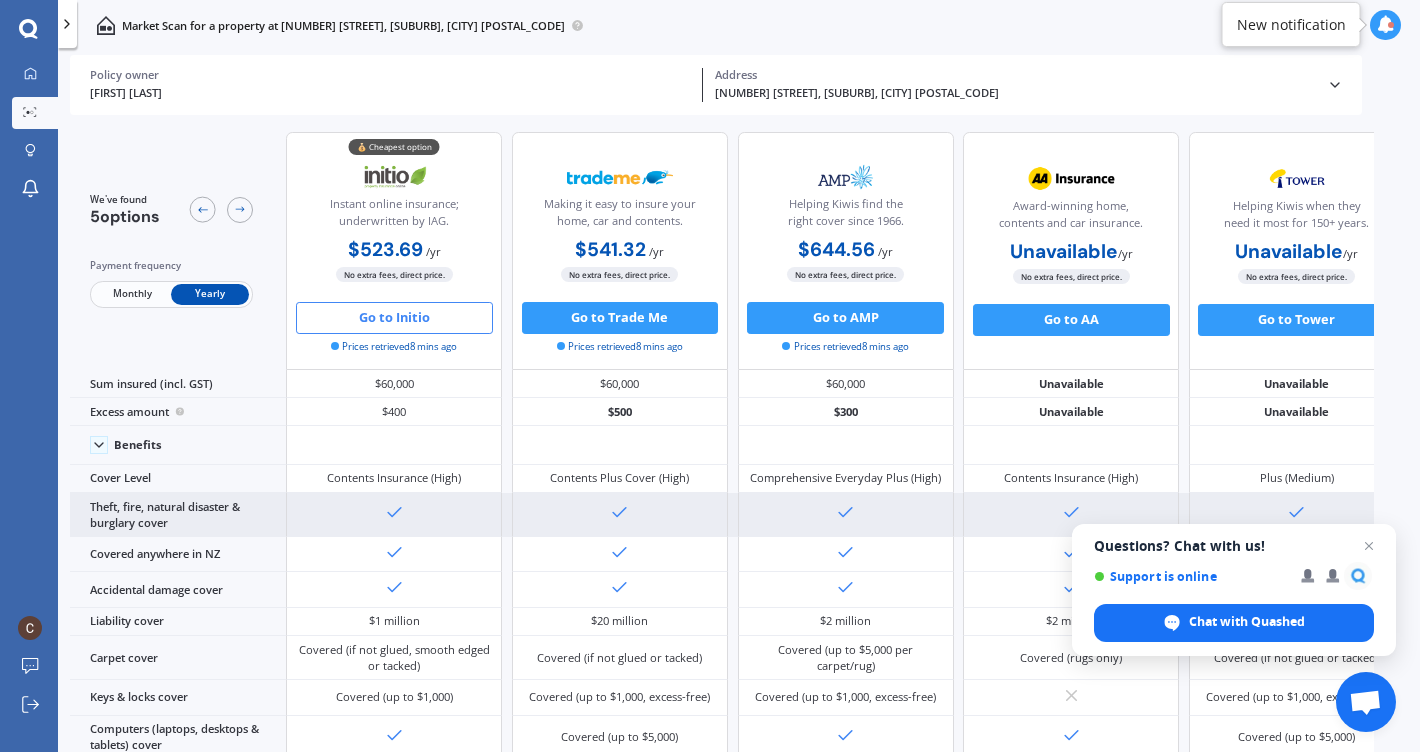 click at bounding box center (846, 515) 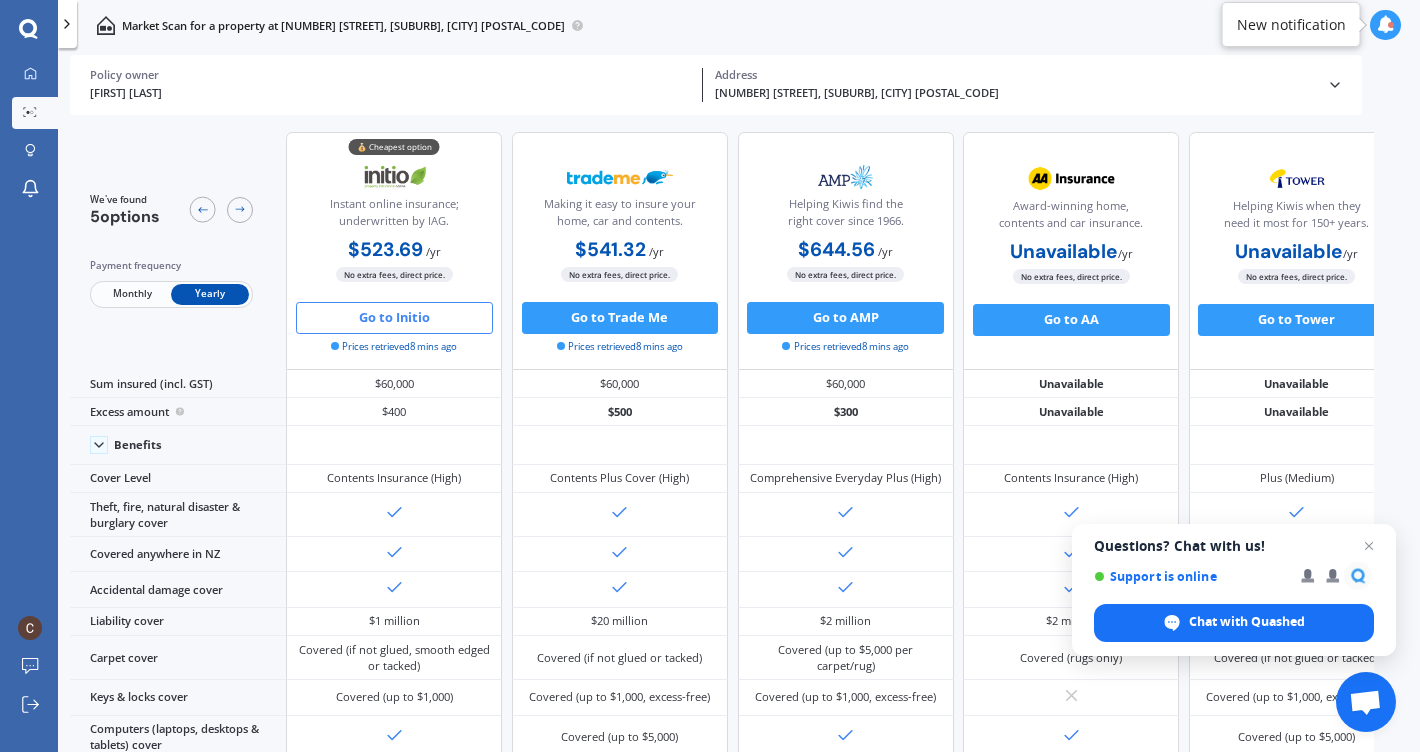 click 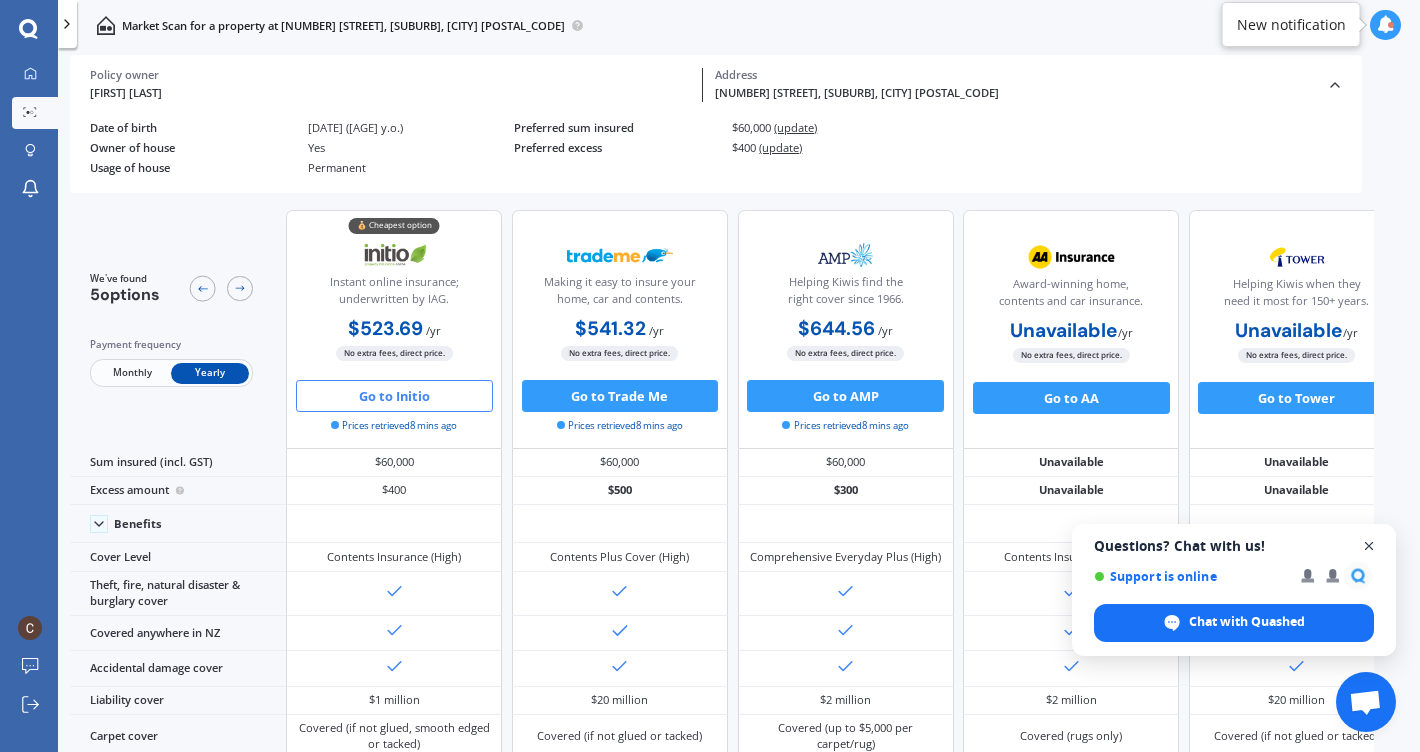 click at bounding box center [1369, 546] 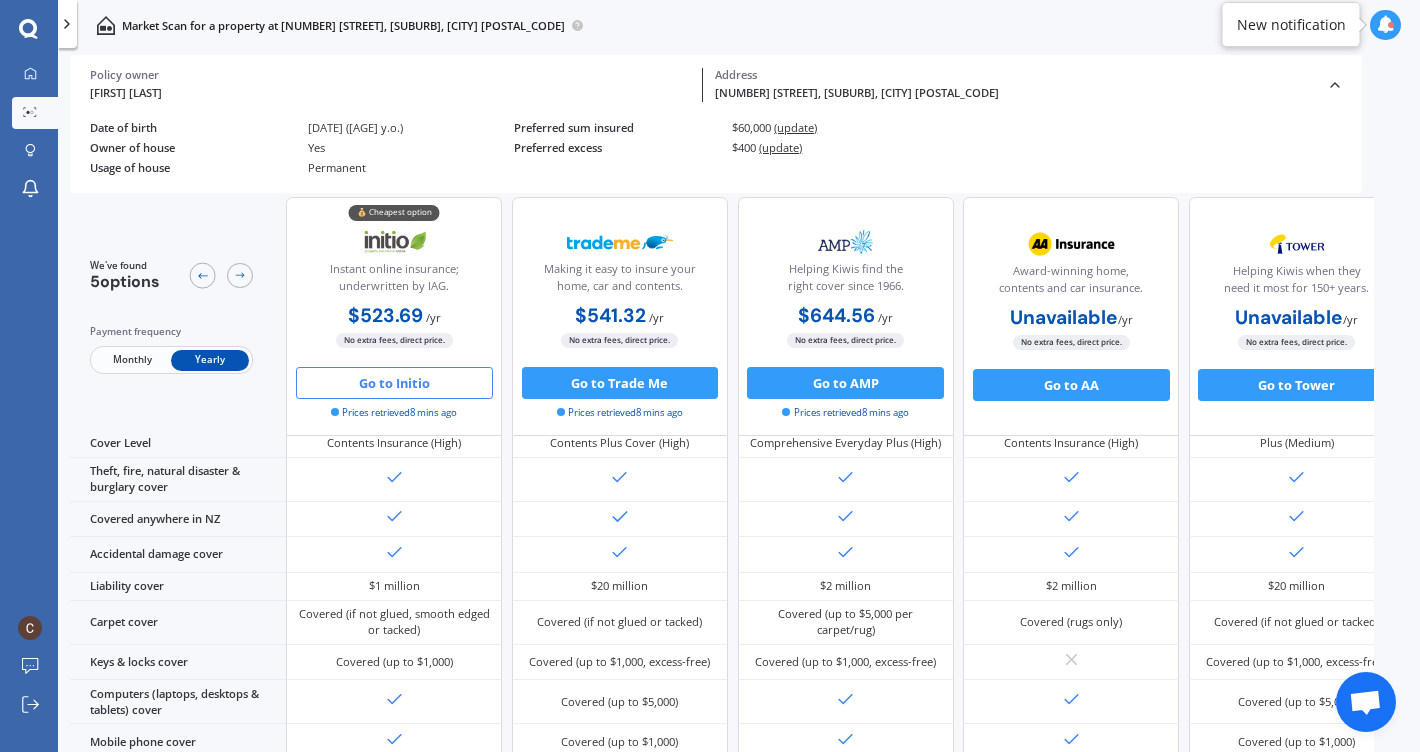 scroll, scrollTop: 0, scrollLeft: 0, axis: both 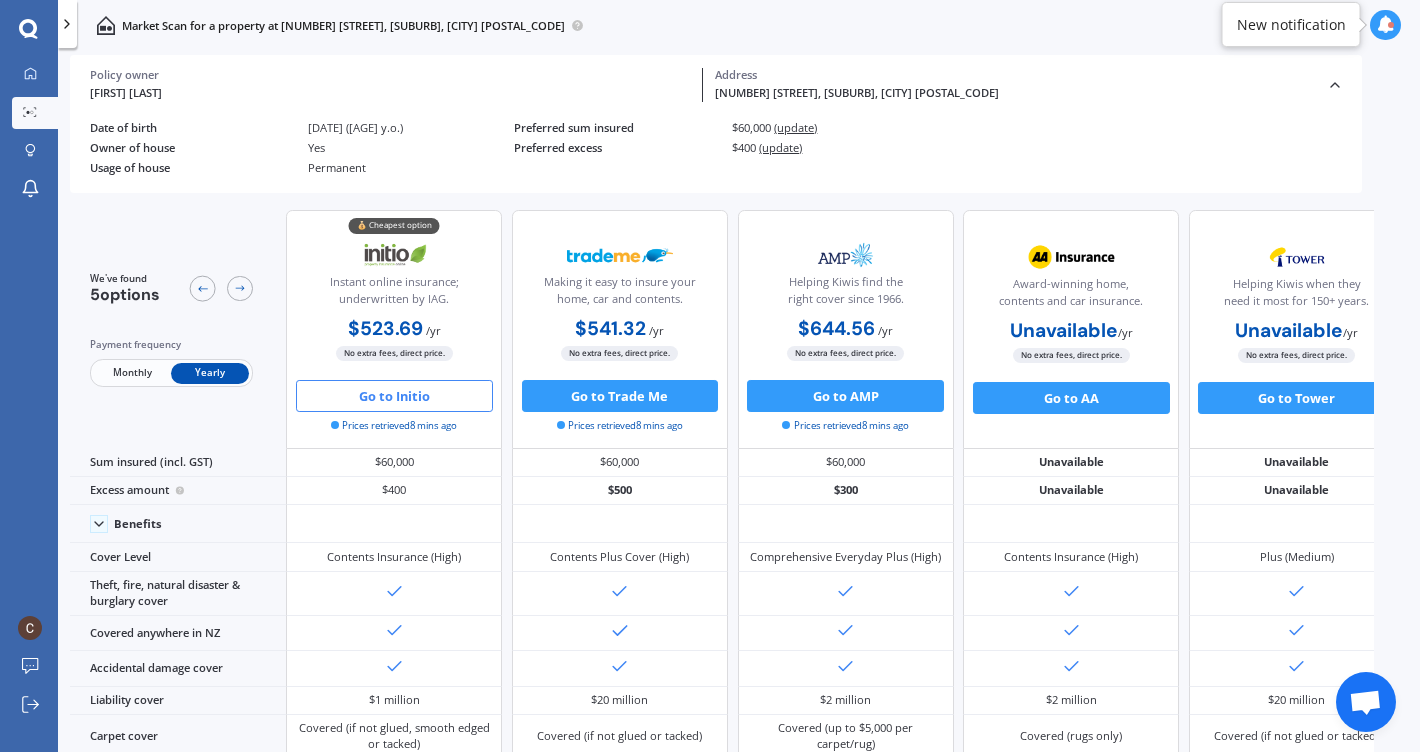 click on "(update)" at bounding box center [795, 127] 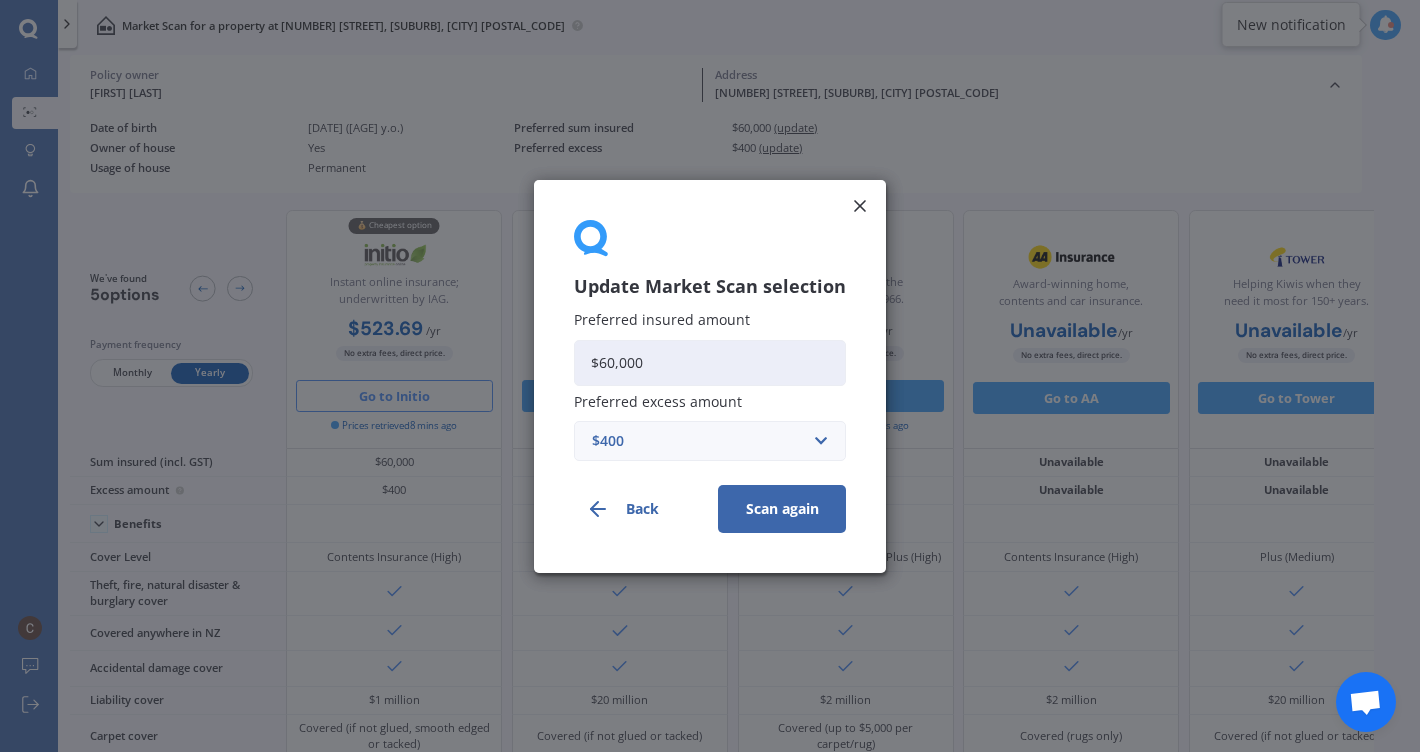 click 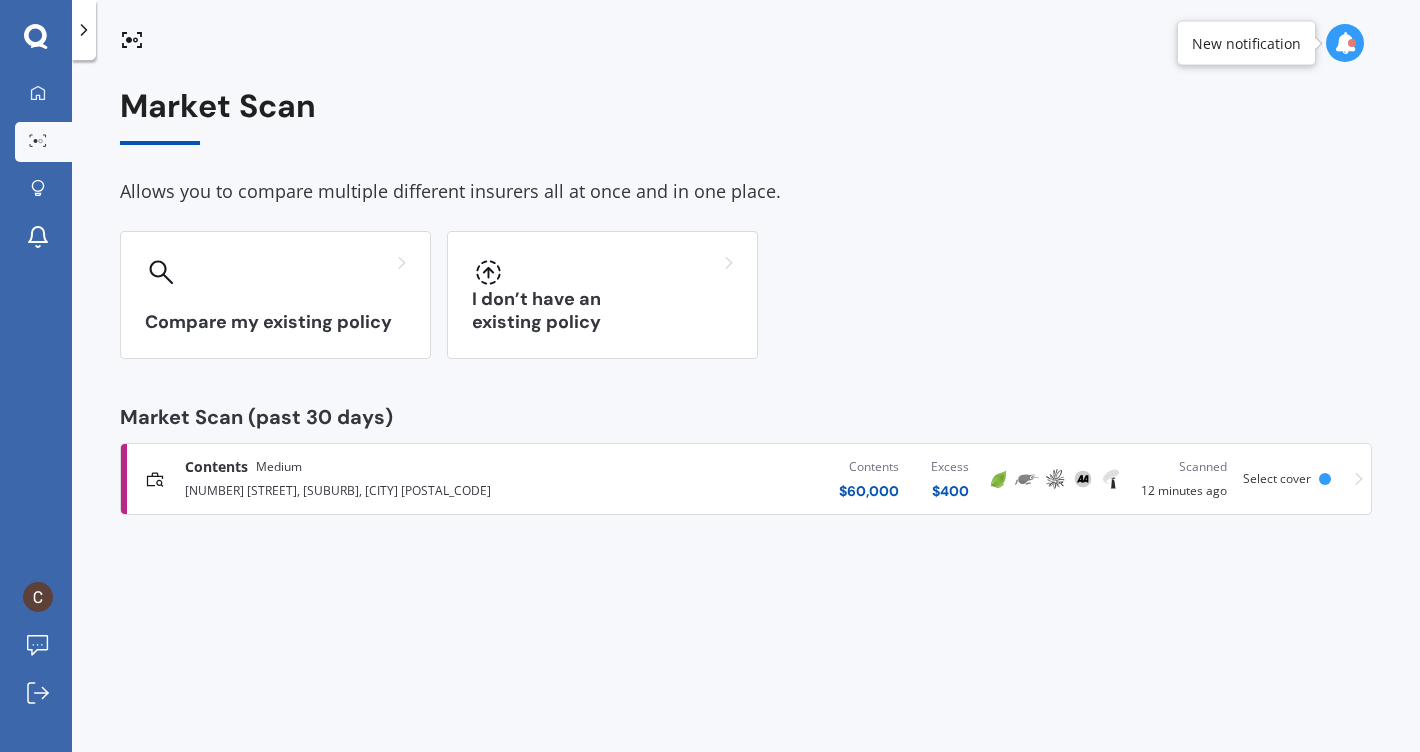 click on "[NUMBER] [STREET], [SUBURB], [CITY] [POSTAL_CODE]" at bounding box center (375, 489) 